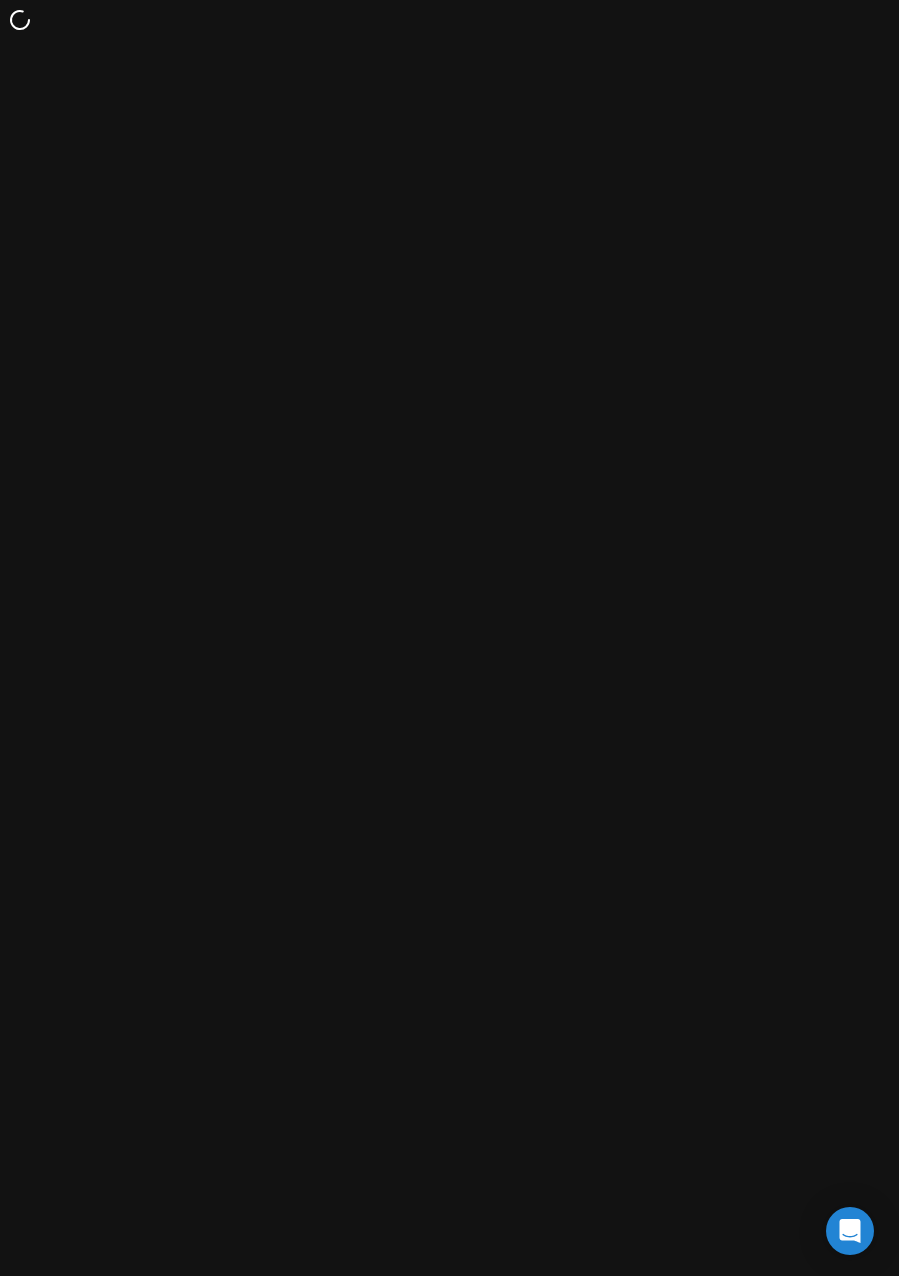 scroll, scrollTop: 0, scrollLeft: 0, axis: both 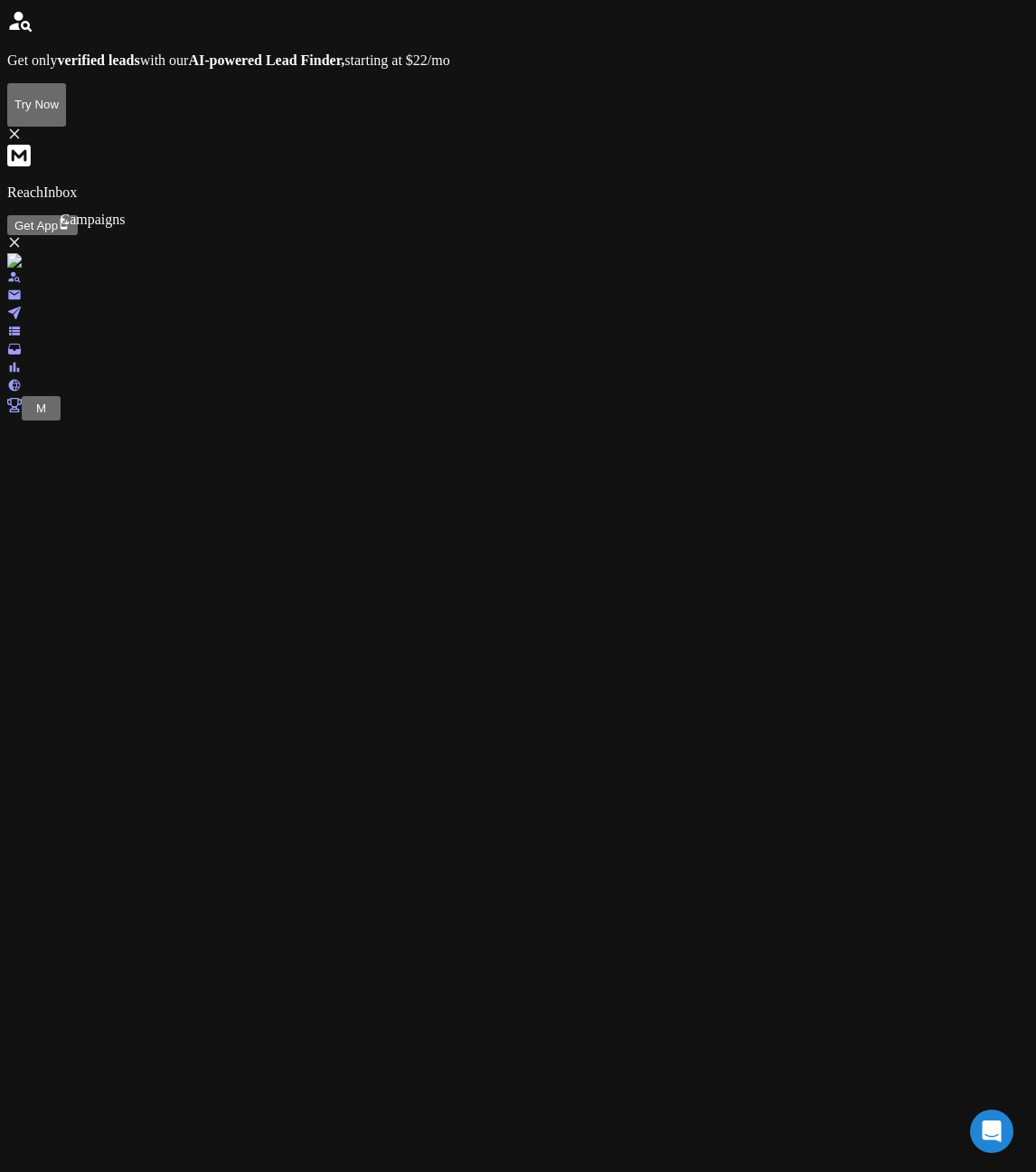 click 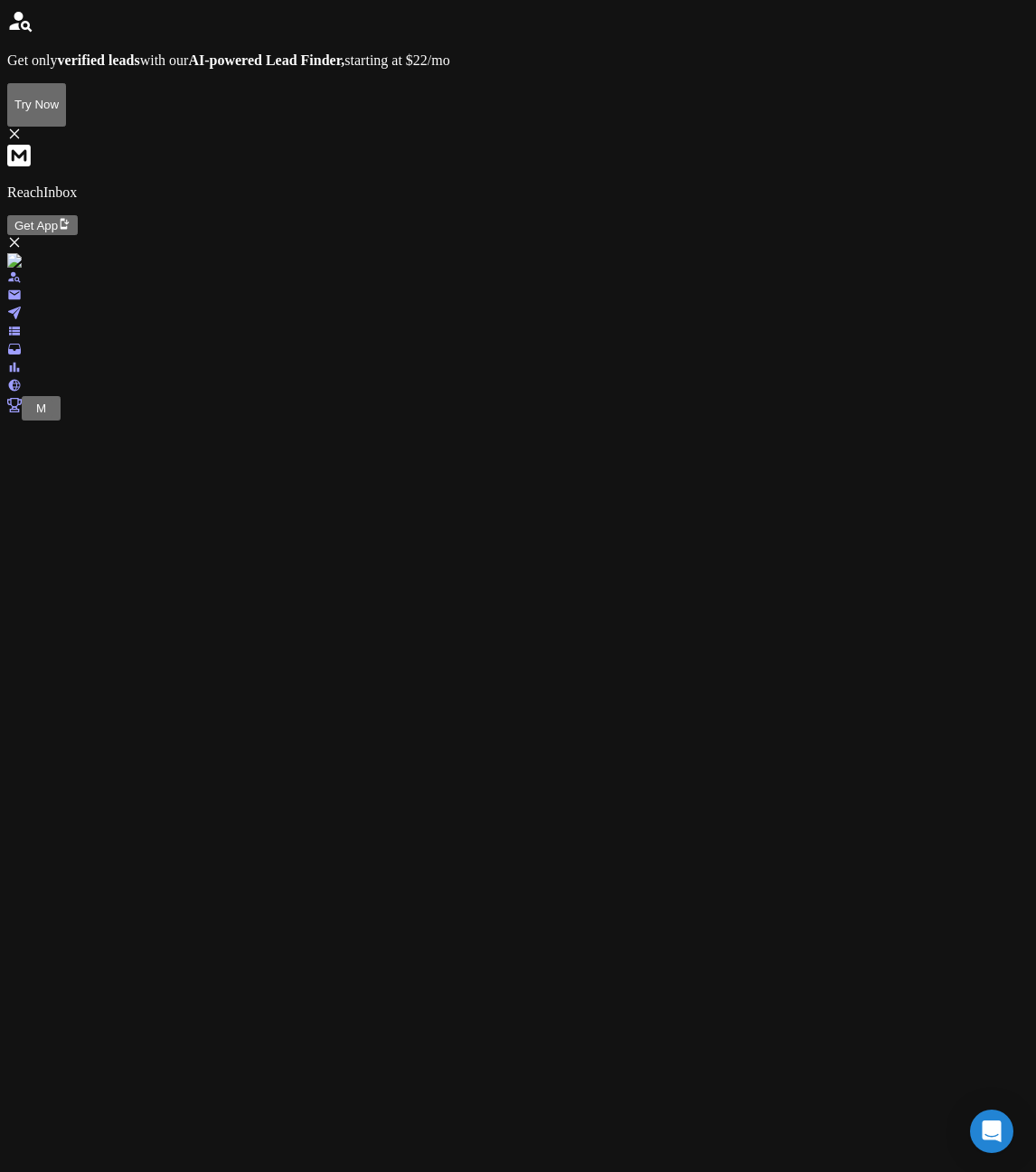 scroll, scrollTop: 430, scrollLeft: 0, axis: vertical 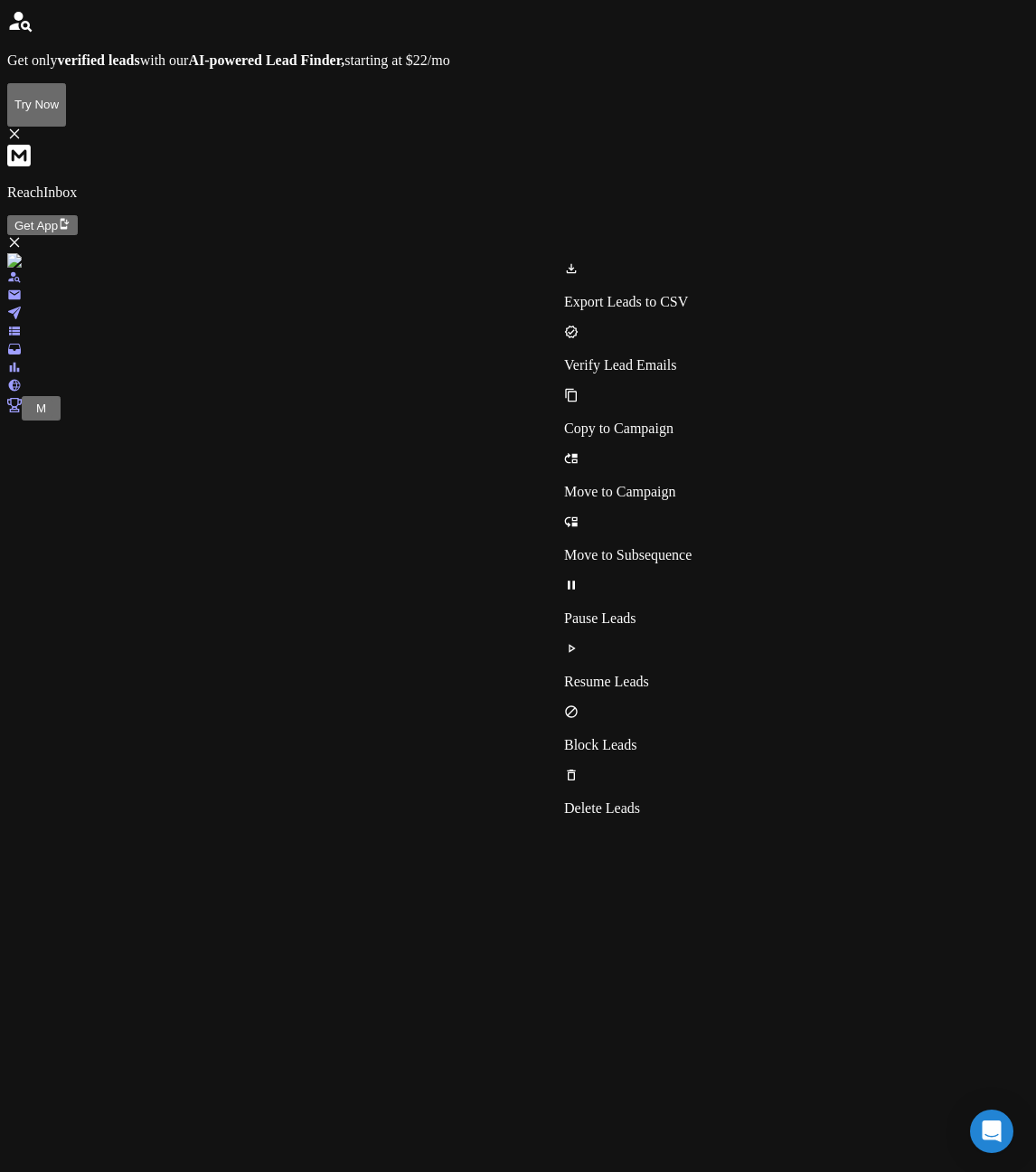 click on "All Statuses" at bounding box center [46, 2291] 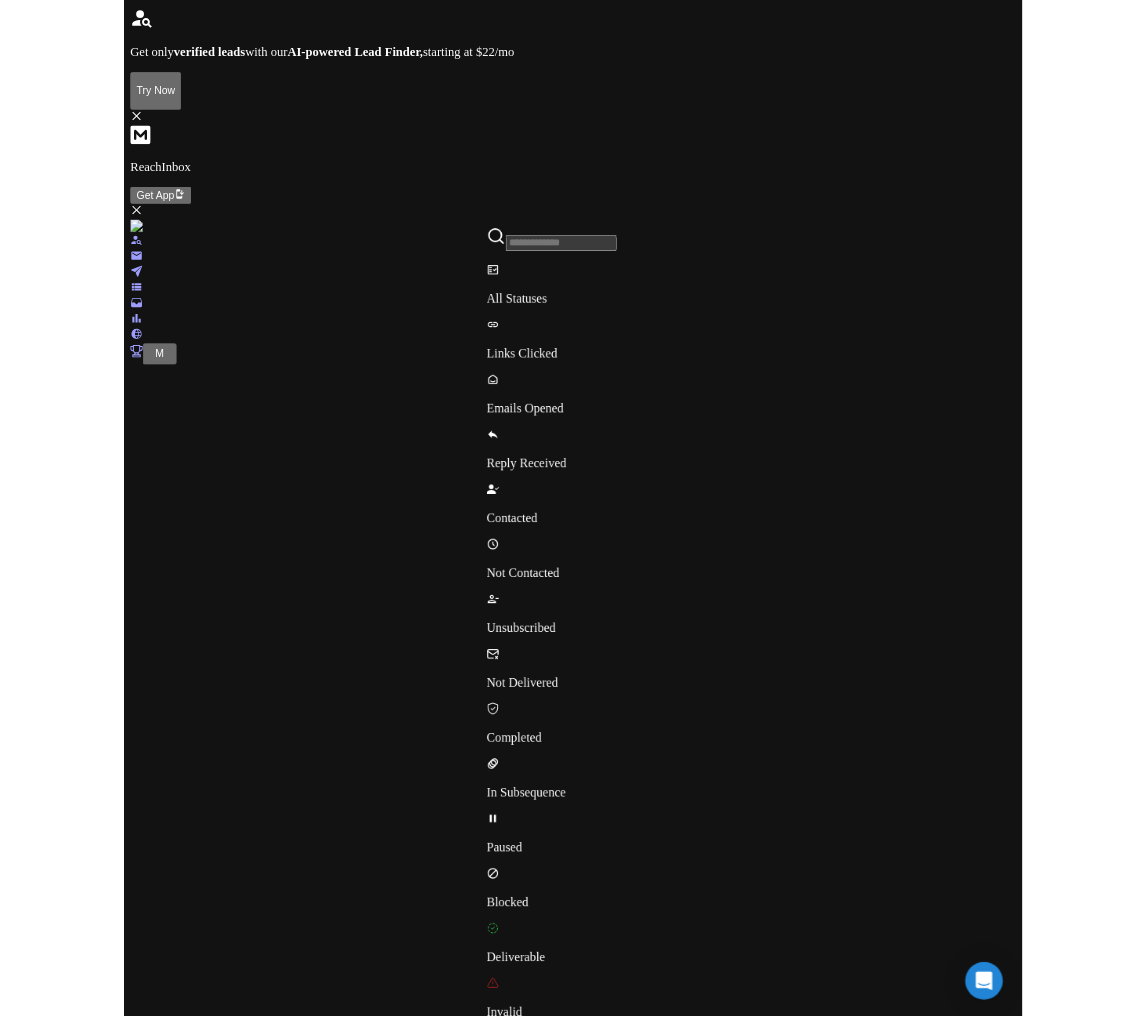 scroll, scrollTop: 252, scrollLeft: 0, axis: vertical 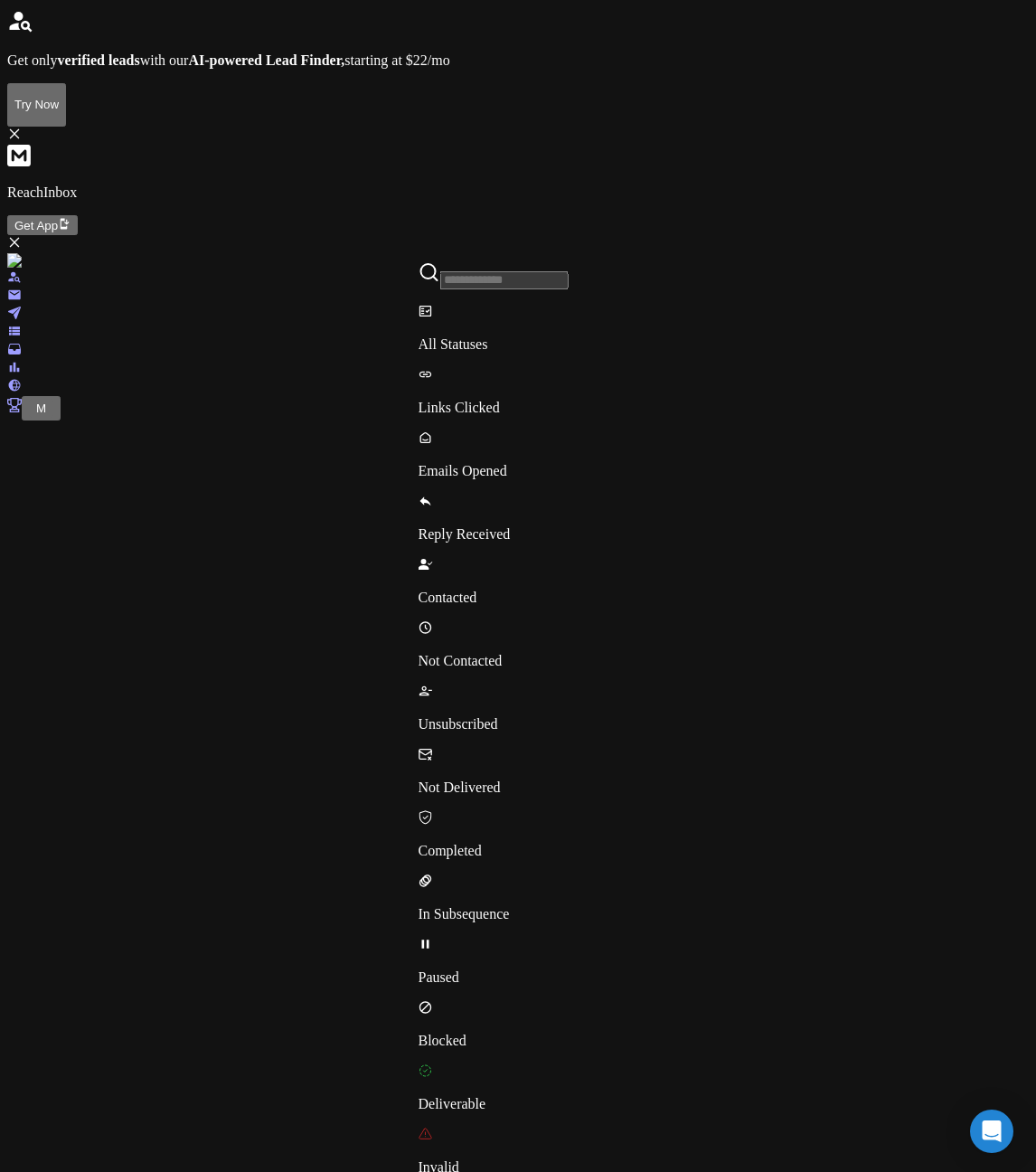 click on "Deliverable" at bounding box center (494, 1088) 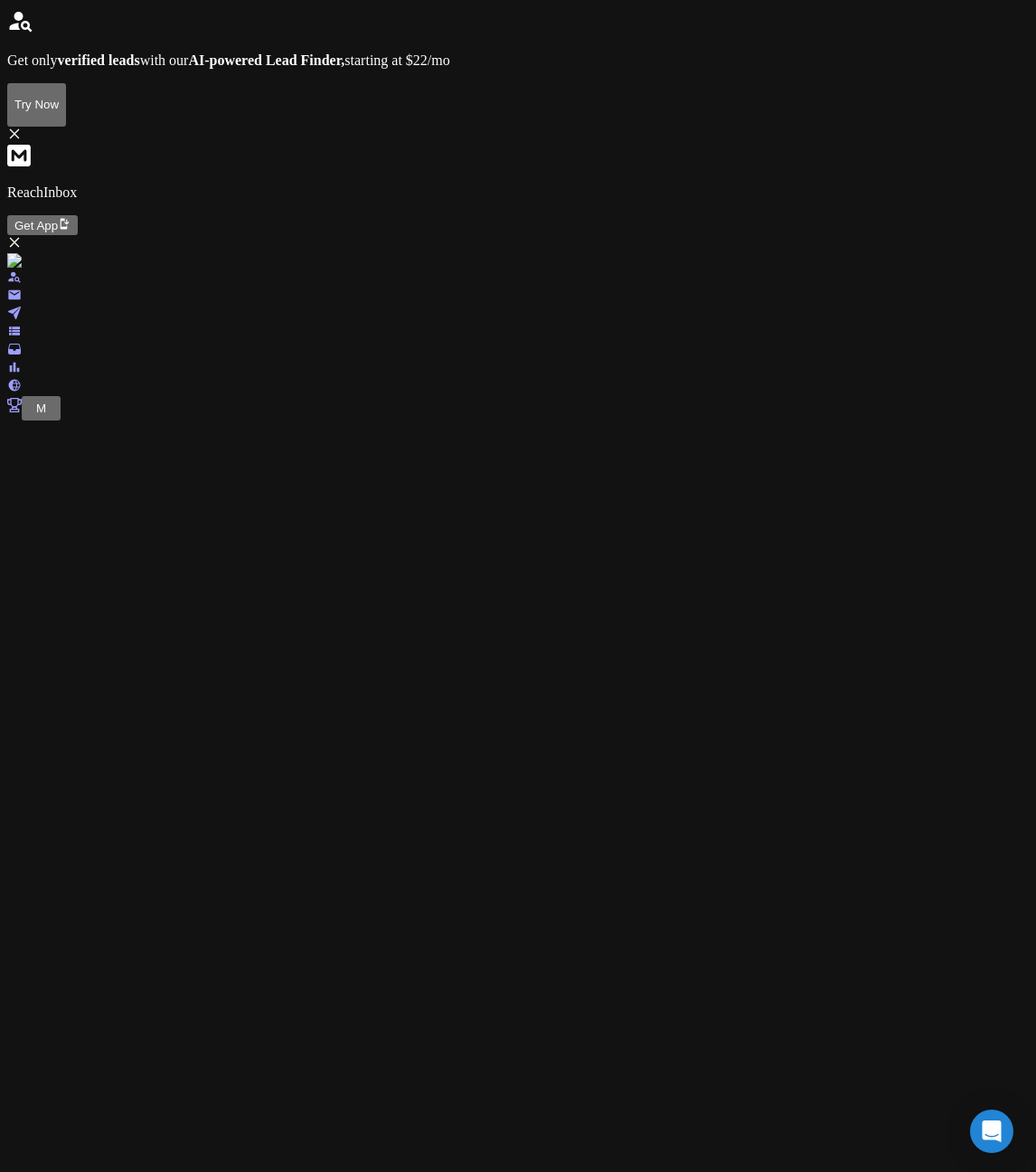 click on "Actions" at bounding box center [34, 2358] 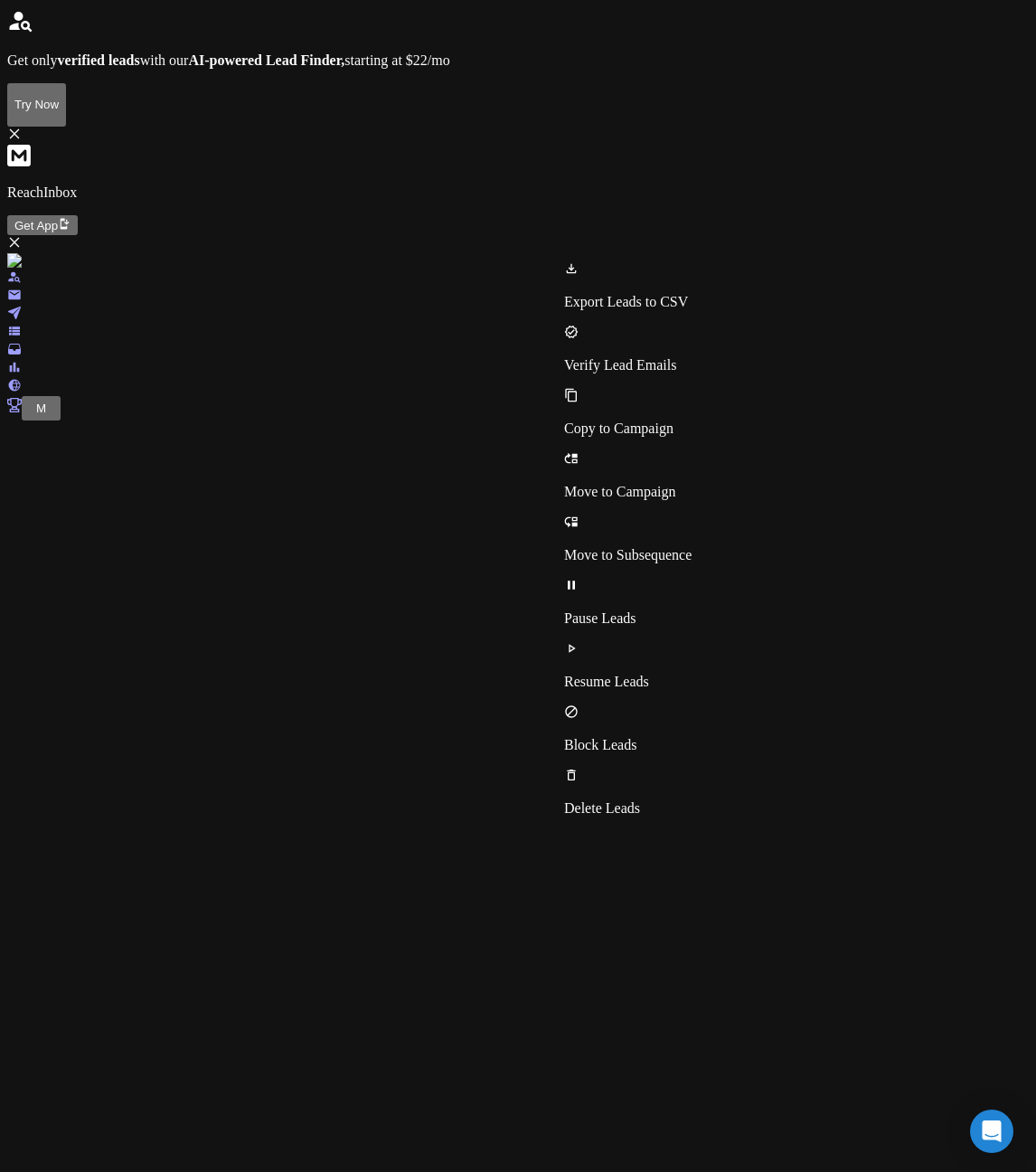 click on "Verify Lead Emails" at bounding box center (627, 349) 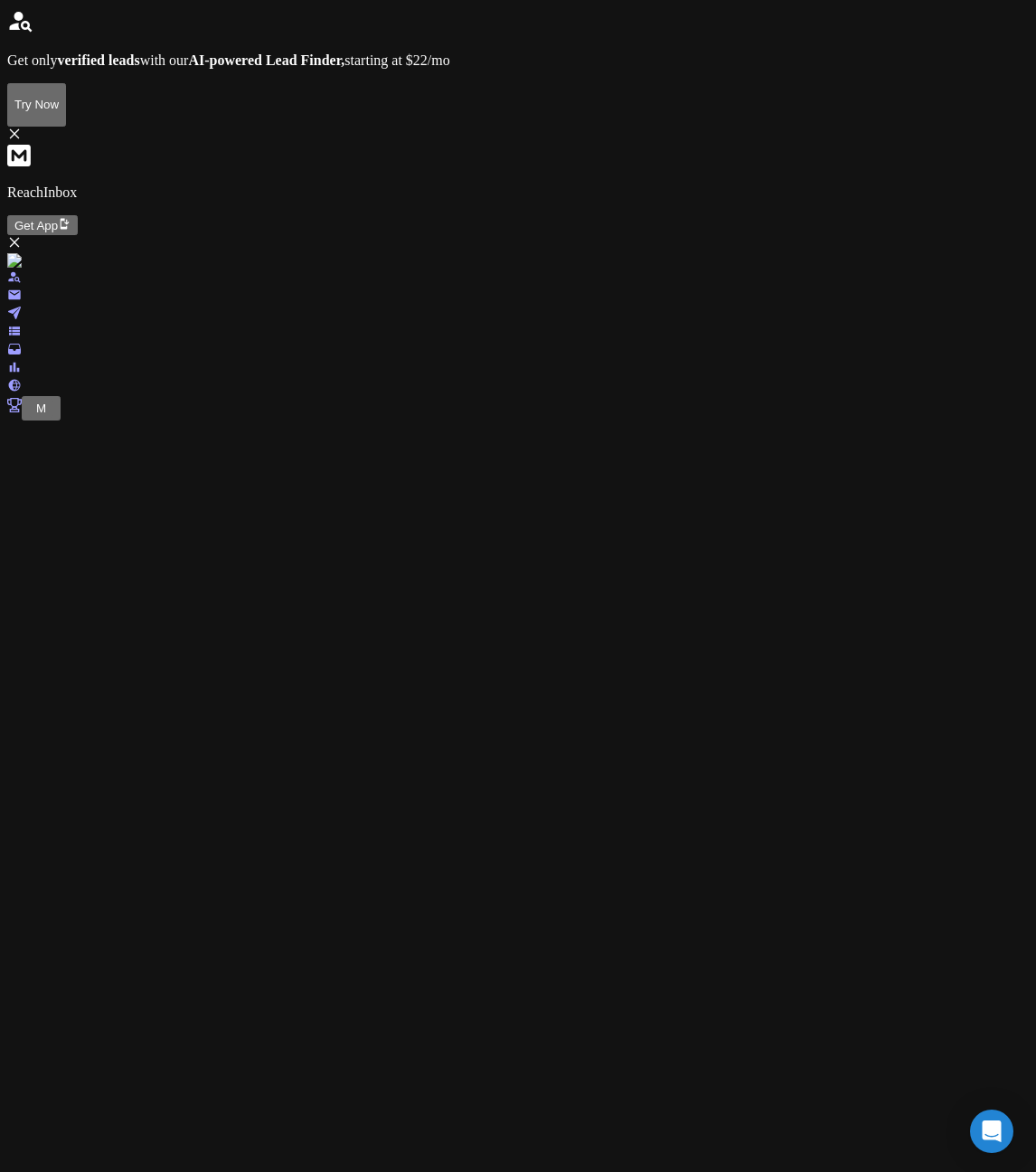 click on "Cancel" at bounding box center (93, 2302) 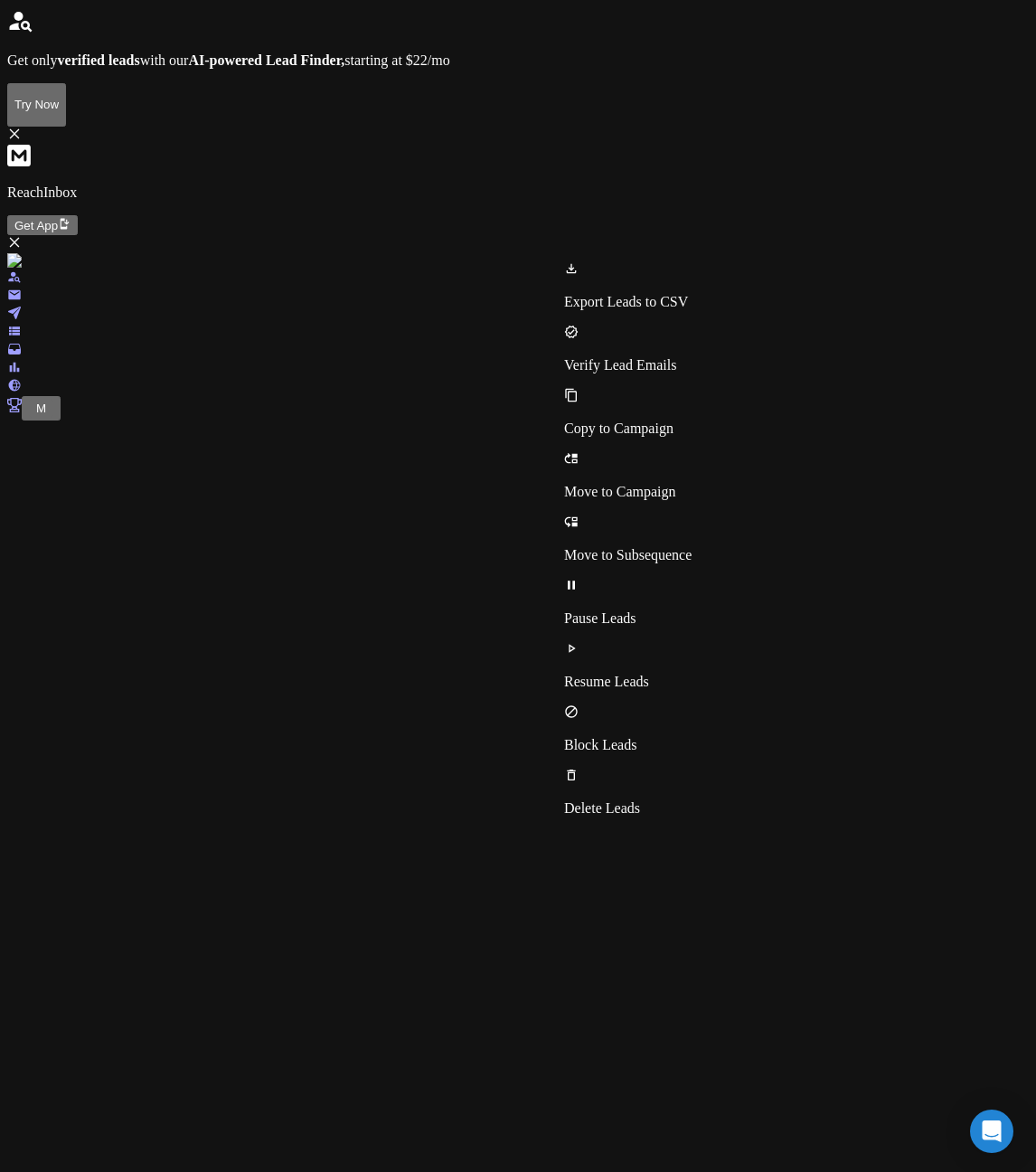 click on "Export Leads to CSV" at bounding box center (627, 302) 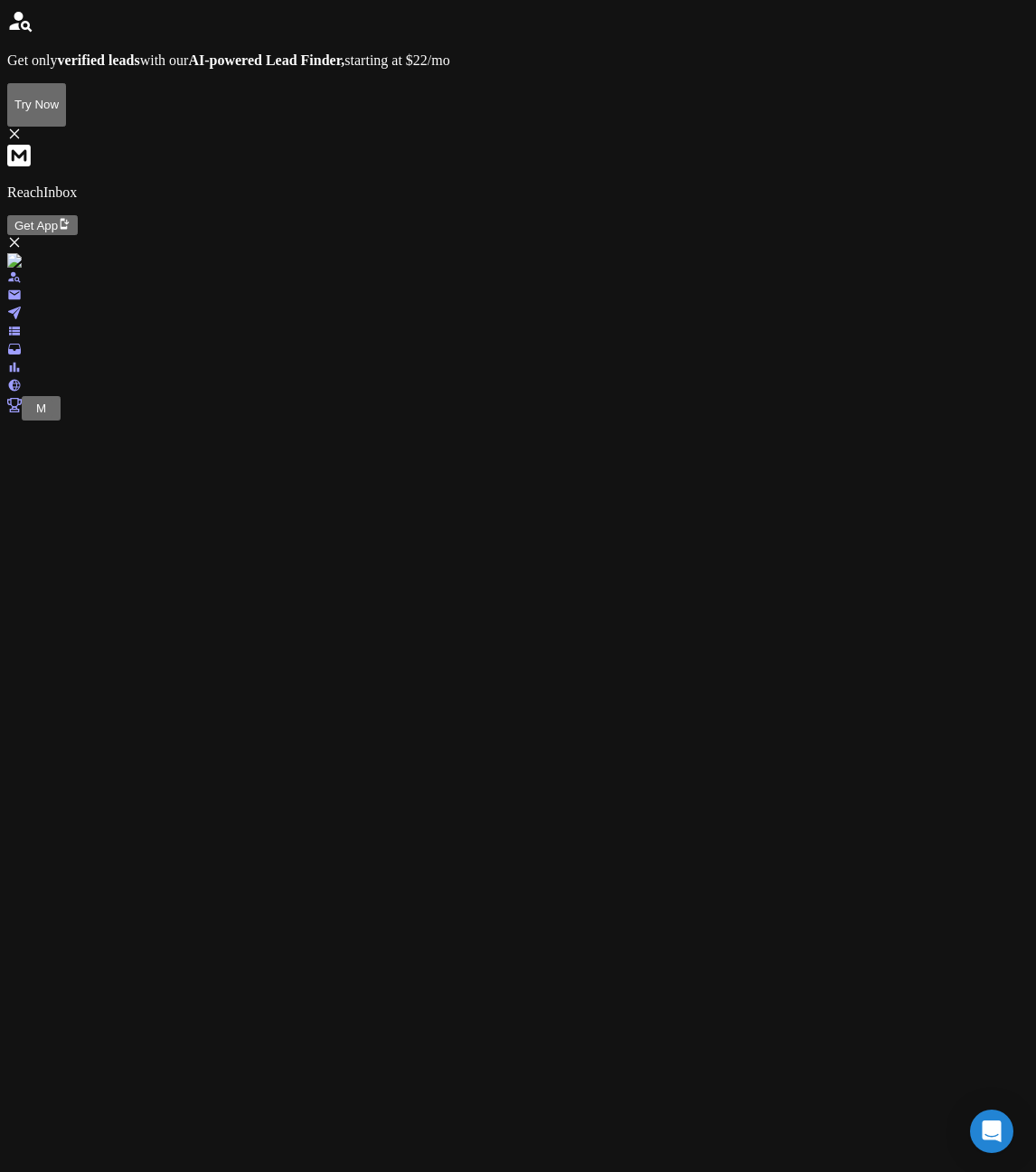 type 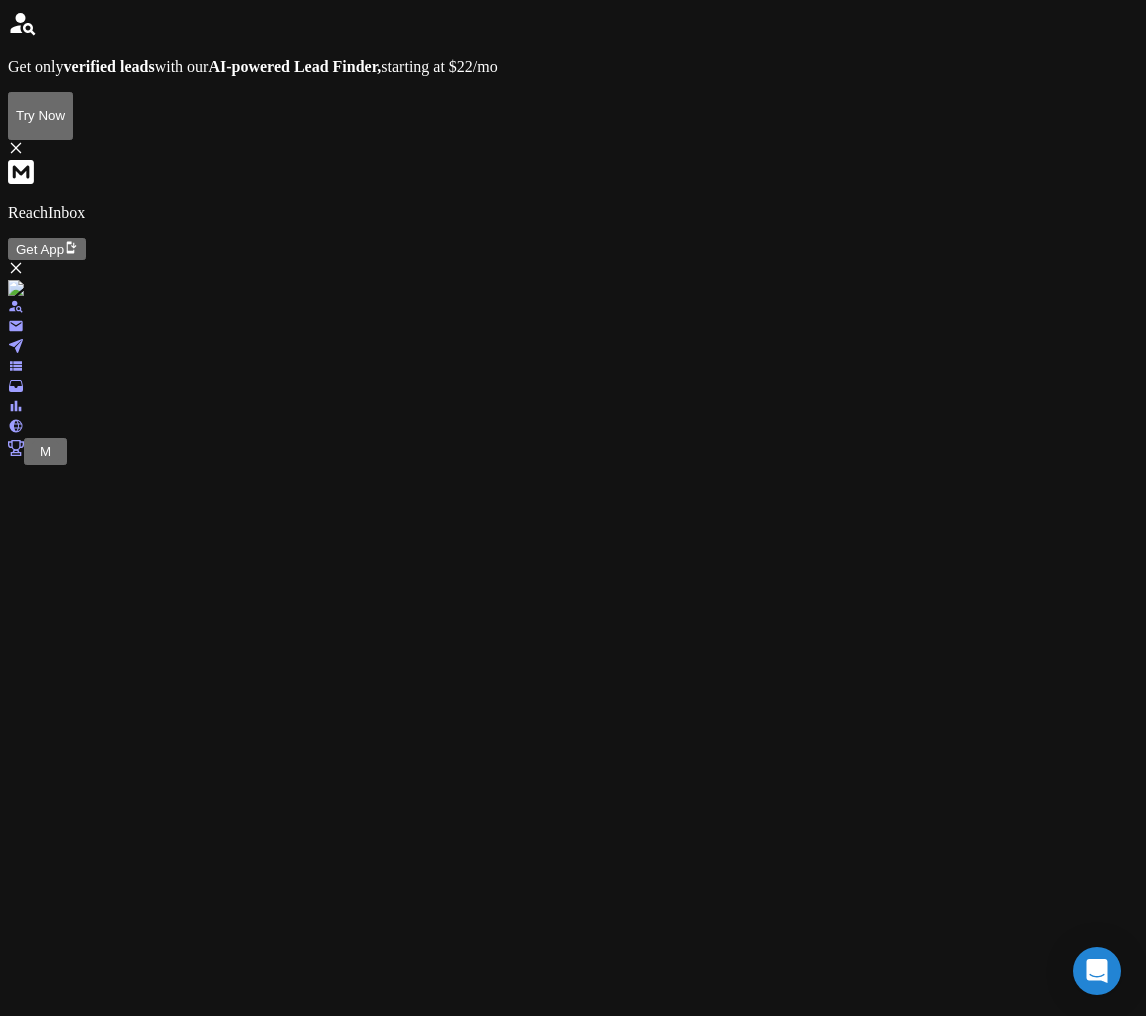 click on "Verification Results Deliverable Actions AI Prompts Add New Total Leads [NUMBER] Leads Contacted [NUMBER] Leads Opened [NUMBER] Leads Replied [NUMBER] Completed Leads [NUMBER] EMAIL LEAD STATUS NAME [LEVEL] [TITLE] [ADDRESS] [COUNTRY] [LOCATION] [LINKEDINID] Company Name companySectors companyIndustry leadFinderResponse companyPrimaryDomain No leads found" at bounding box center [573, 2597] 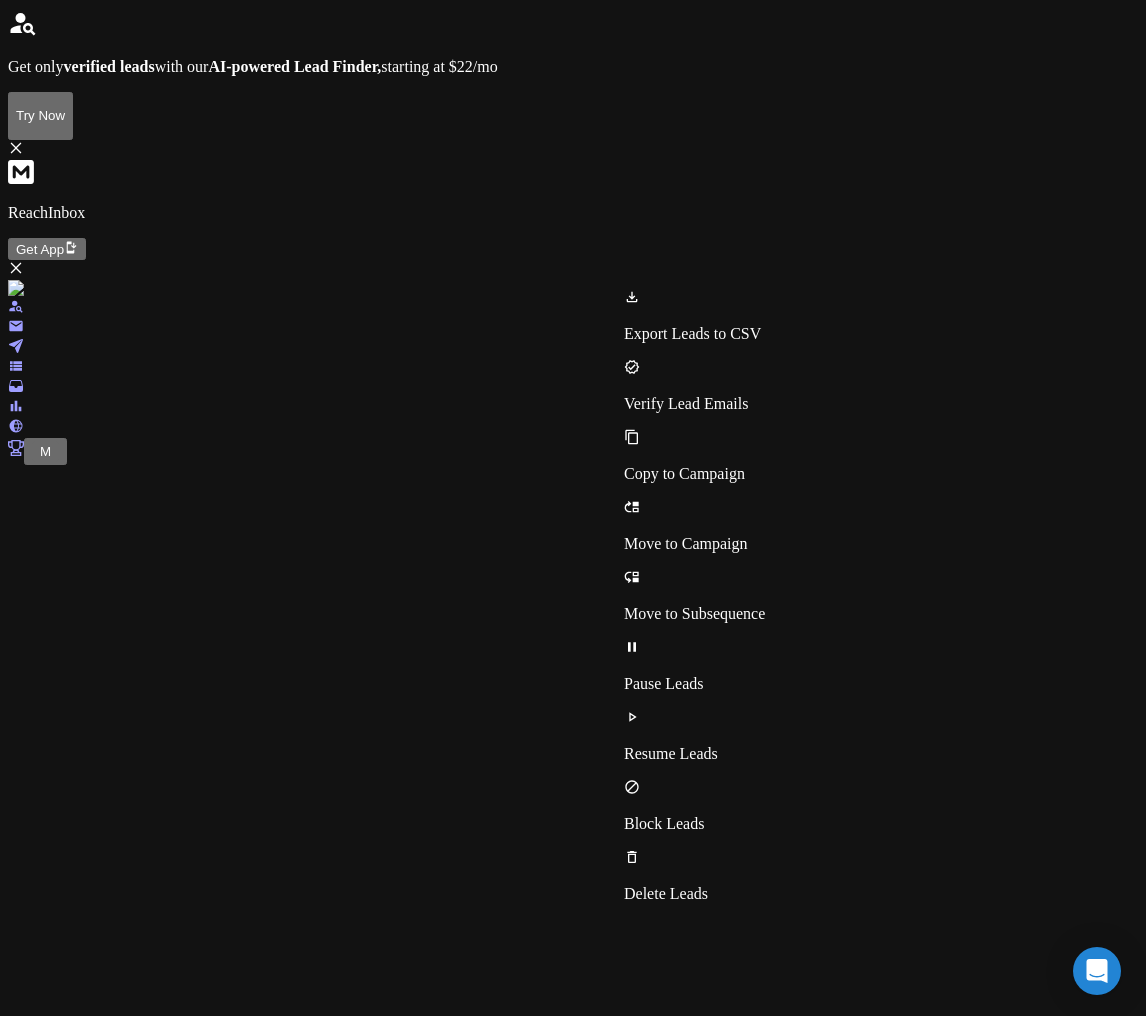 click on "Export Leads to CSV" at bounding box center (694, 334) 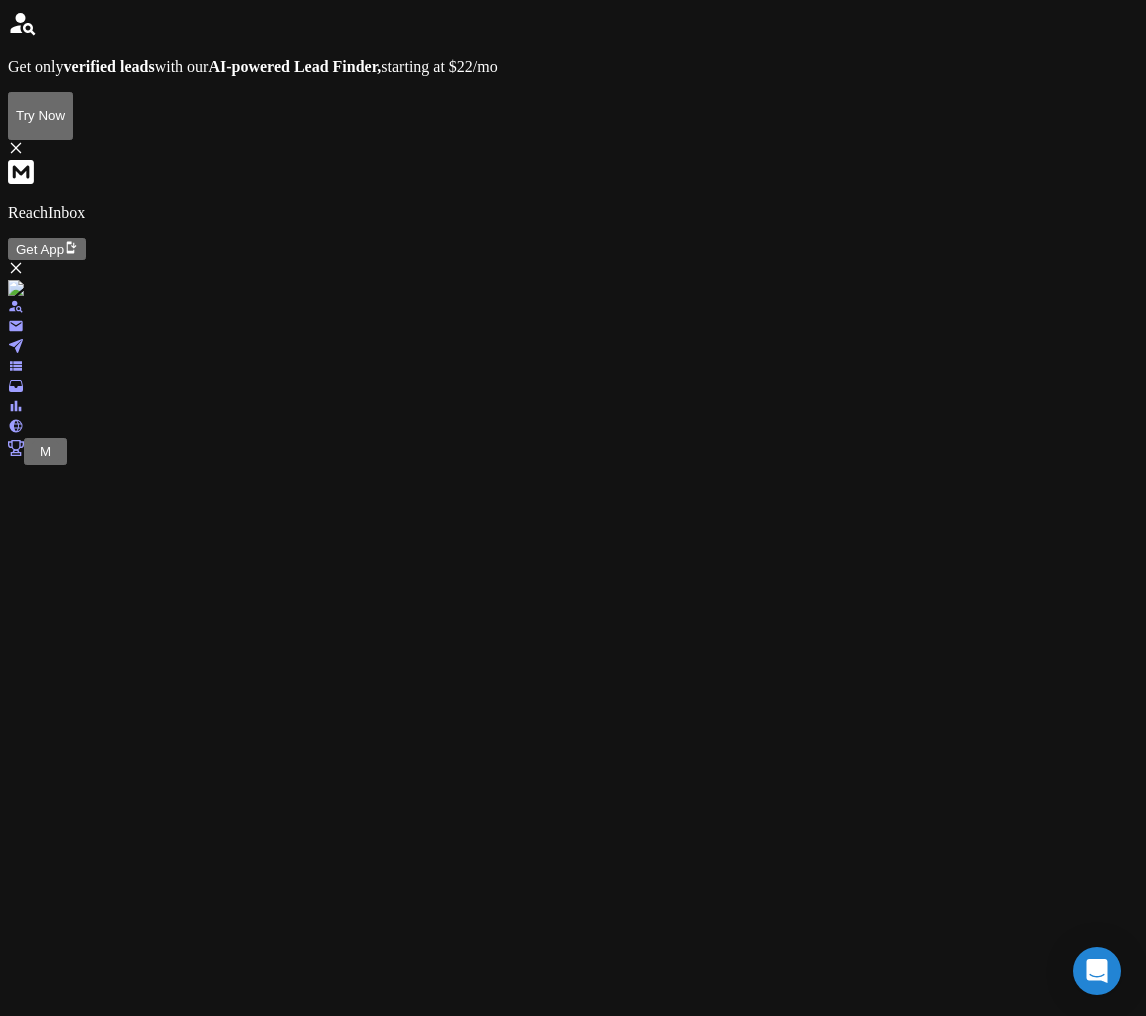 click on "Deliverable" at bounding box center [49, 2264] 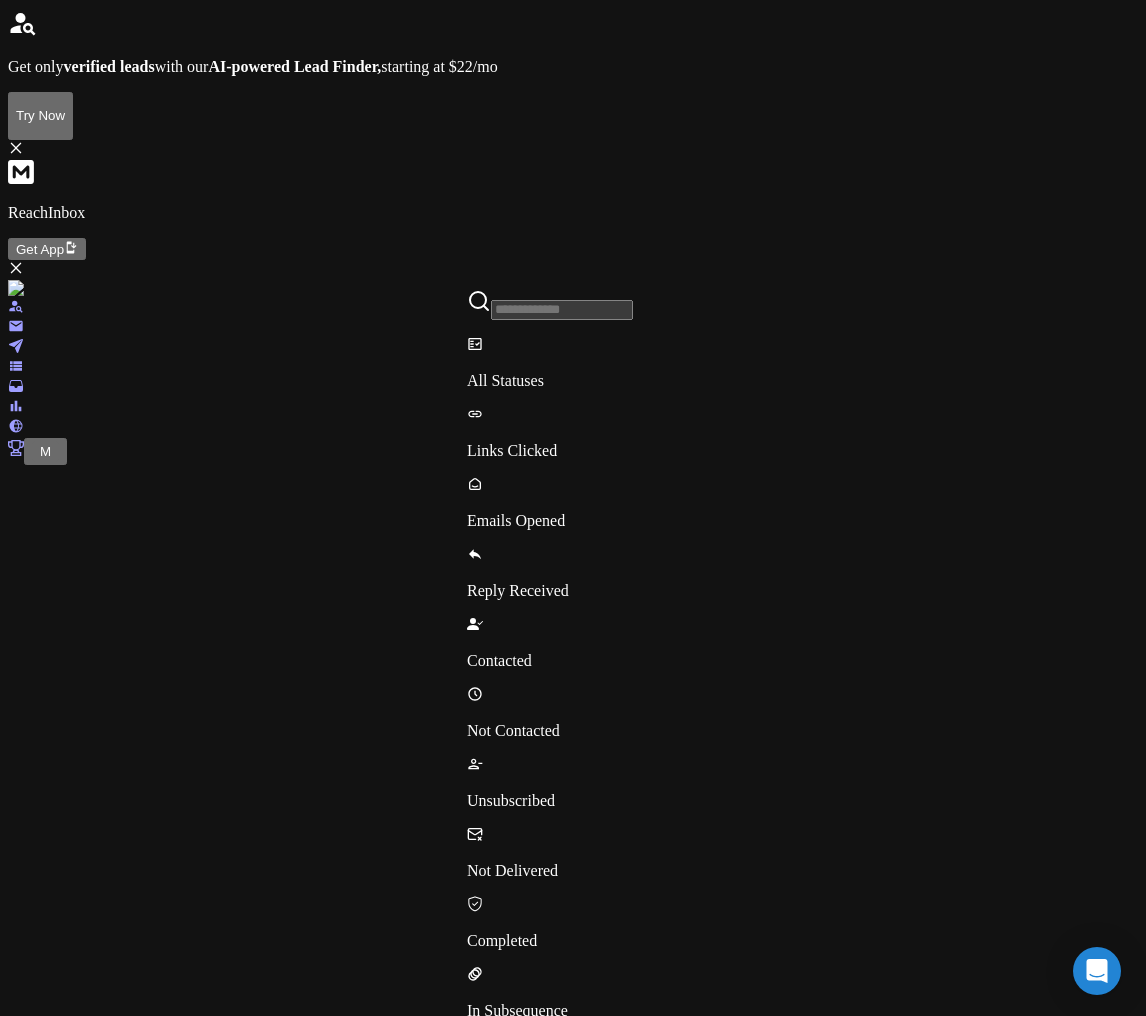 scroll, scrollTop: 286, scrollLeft: 0, axis: vertical 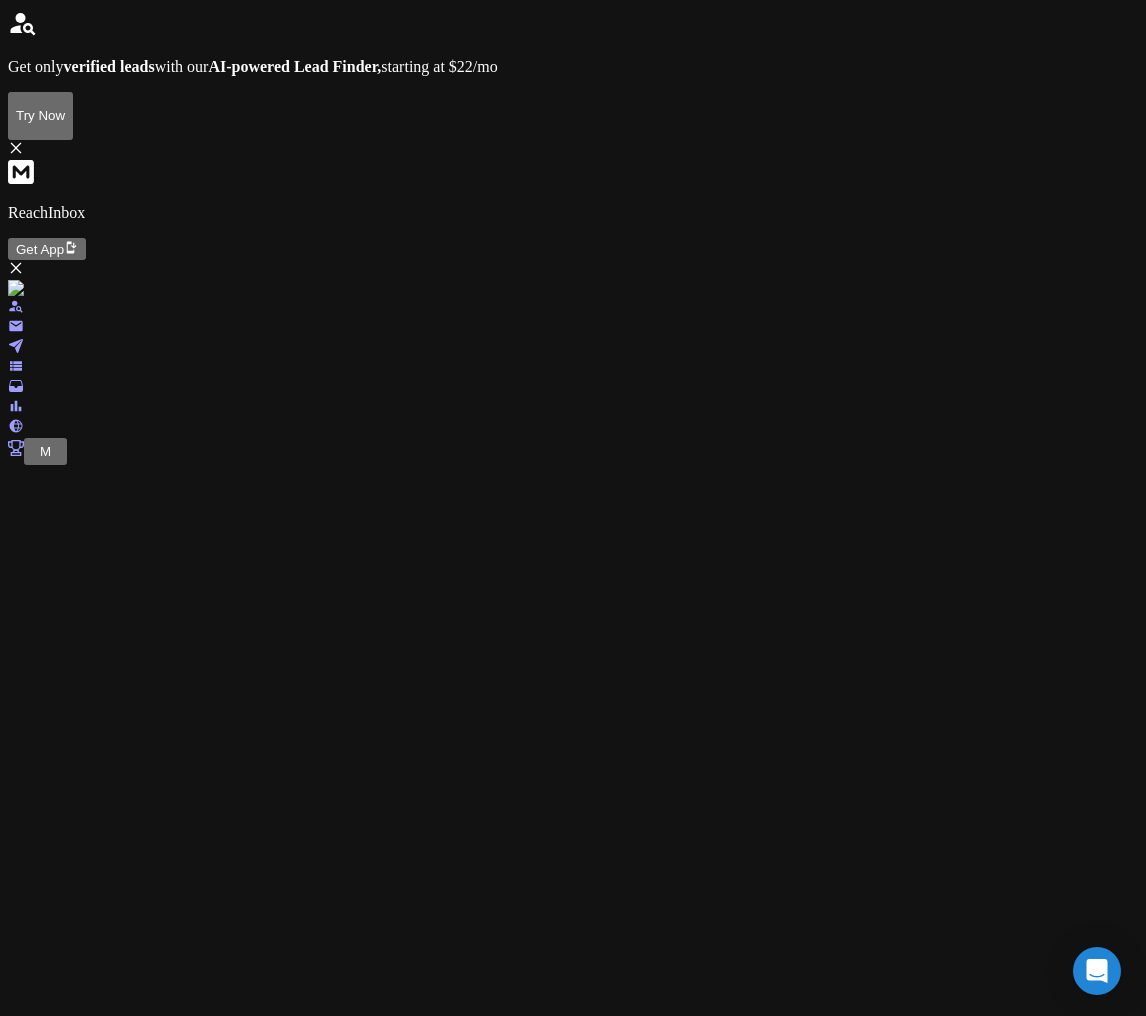 click on "Sequences" at bounding box center (573, 1901) 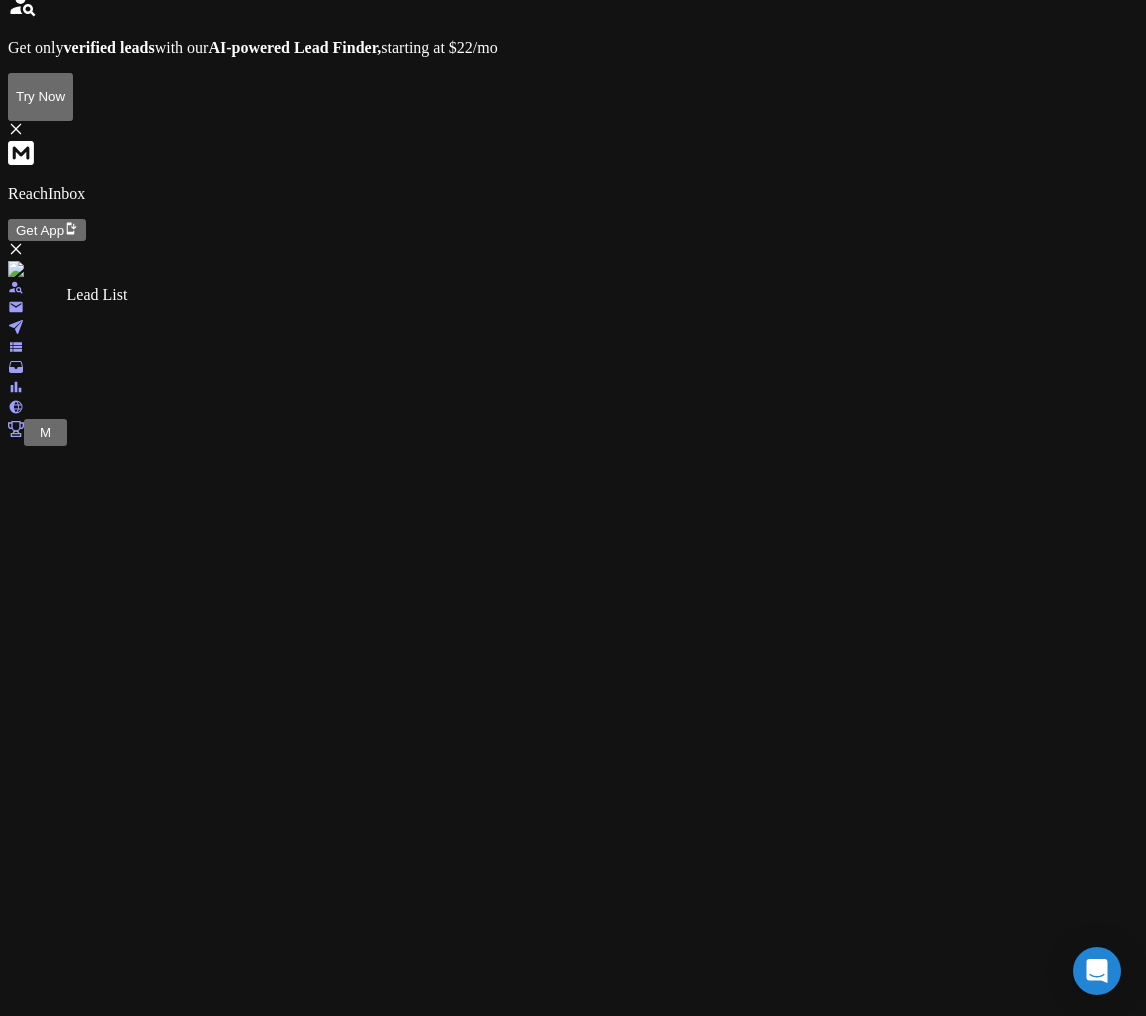 click 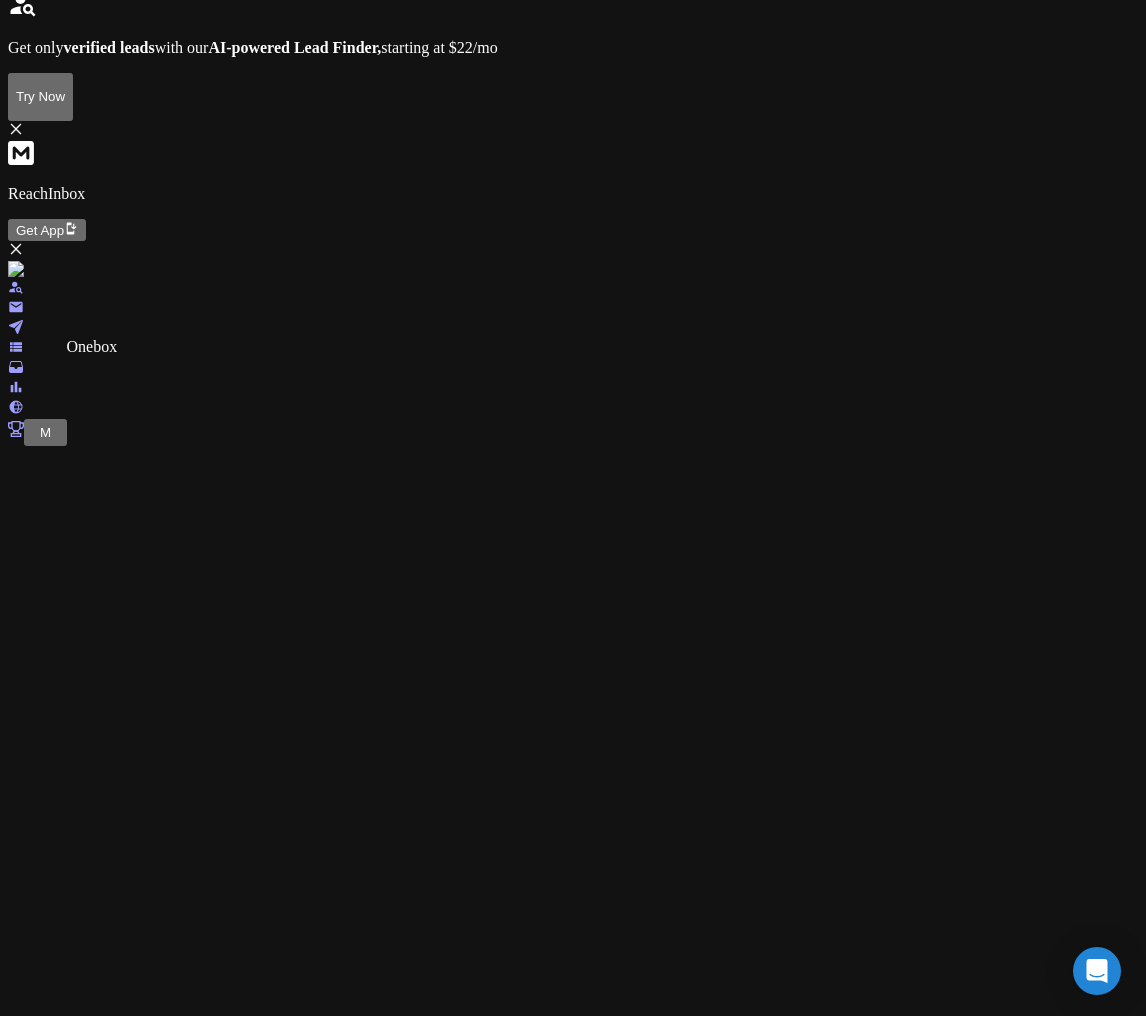 scroll, scrollTop: 0, scrollLeft: 0, axis: both 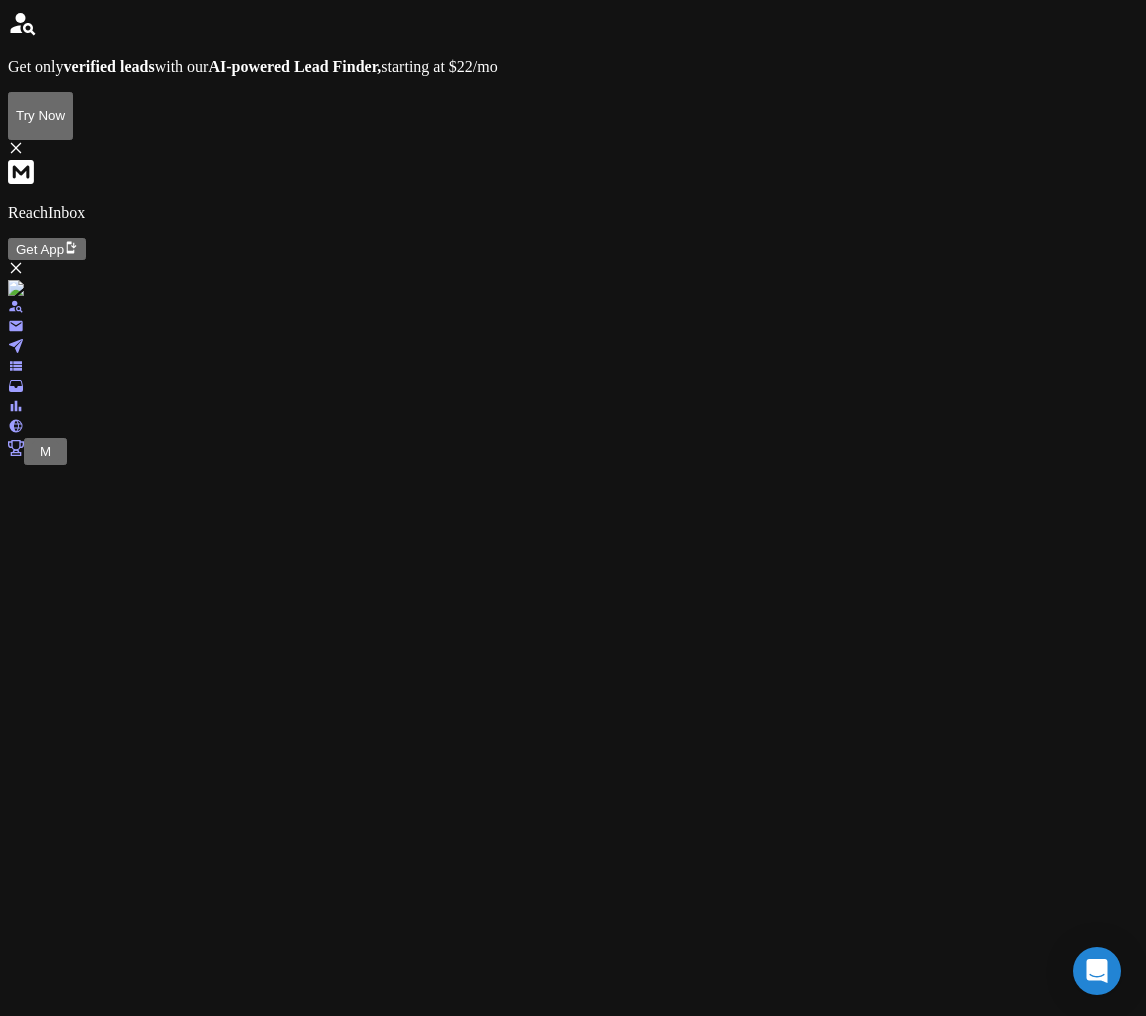 click on "[EMAIL] [DAY] [MONTH] Re: [NUMBER] [URL]
sadsad asd
ad
adad
On [DAY], [MONTH], [LEAD] [TEST] on [PROD]" at bounding box center [573, 2682] 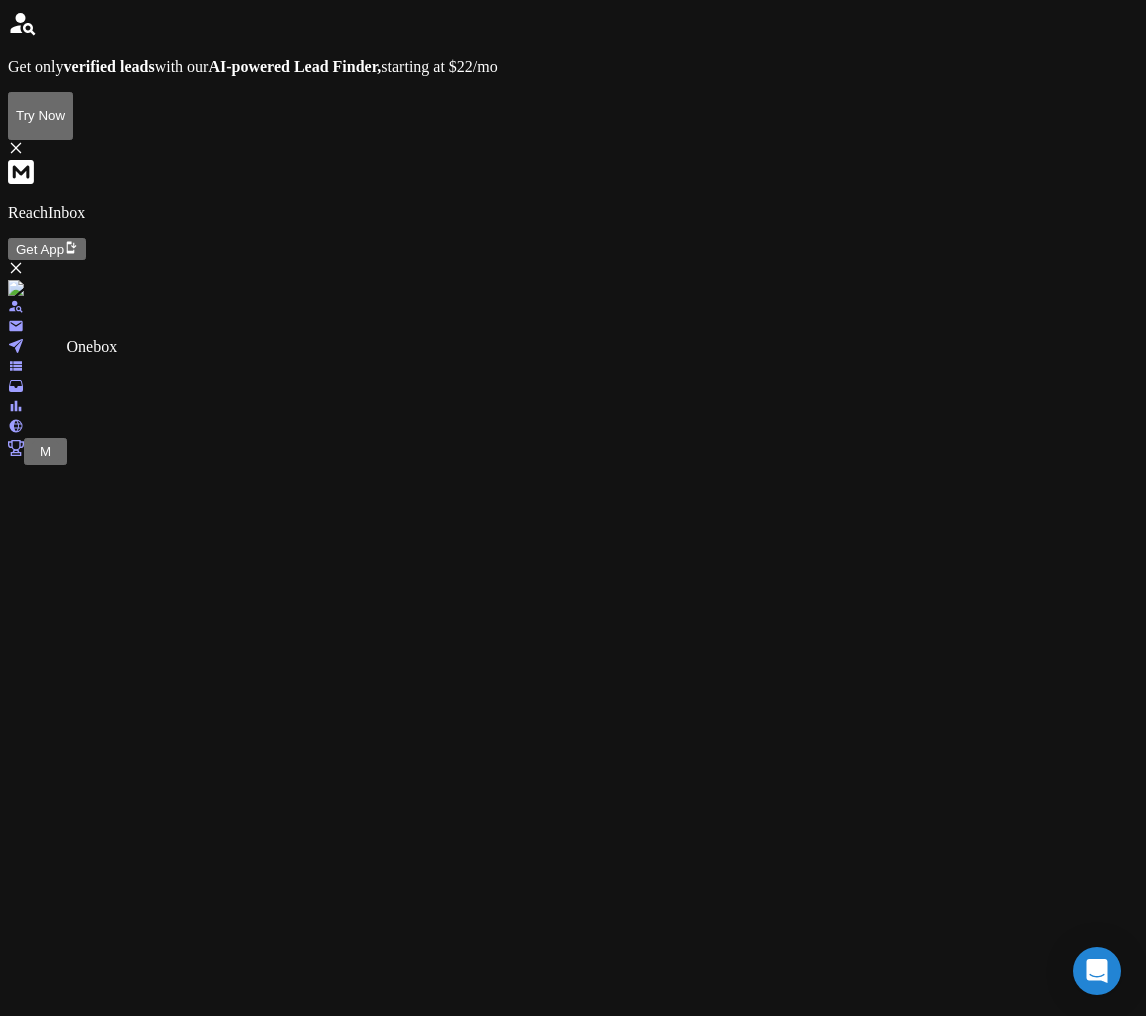 click 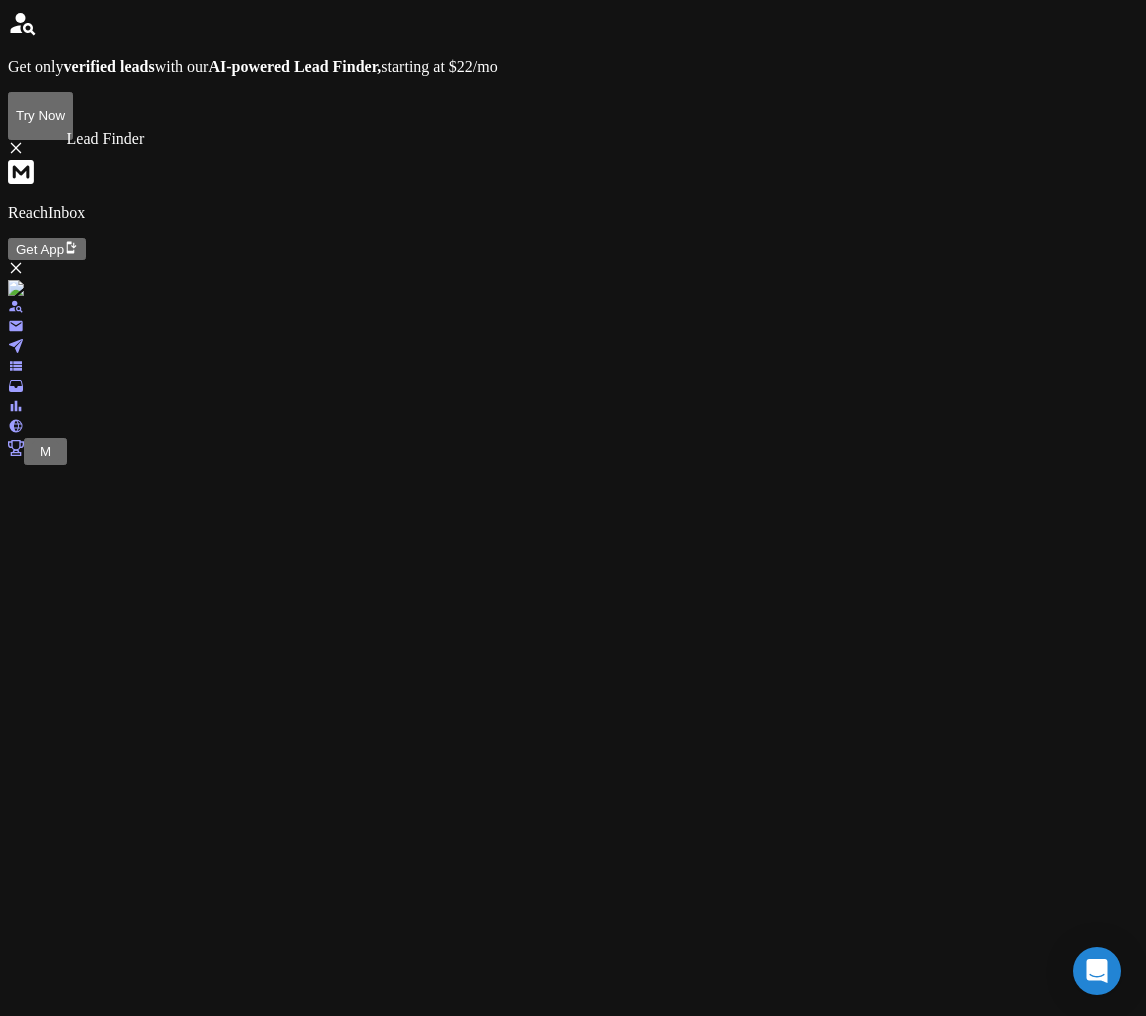 drag, startPoint x: 40, startPoint y: 150, endPoint x: 48, endPoint y: 162, distance: 14.422205 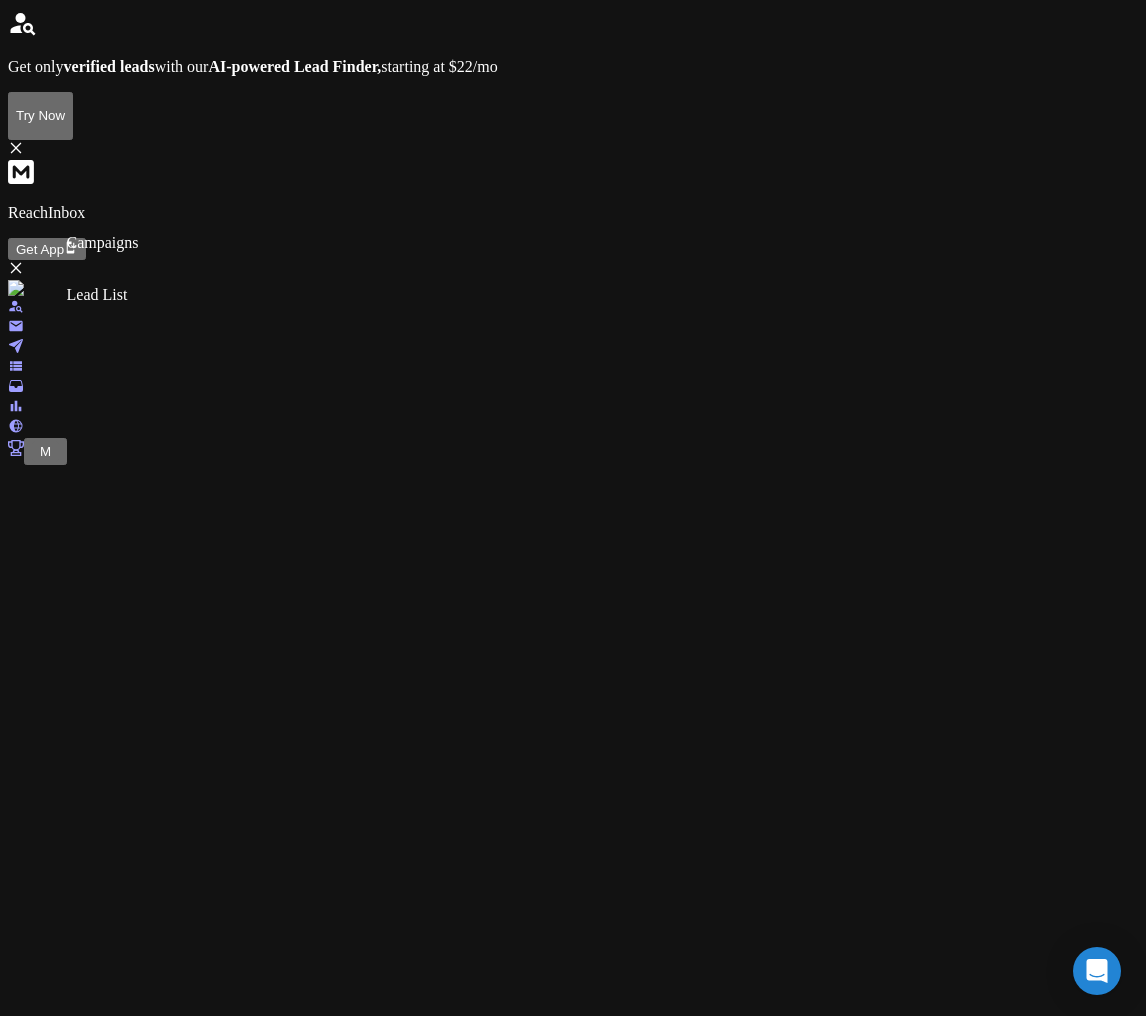click 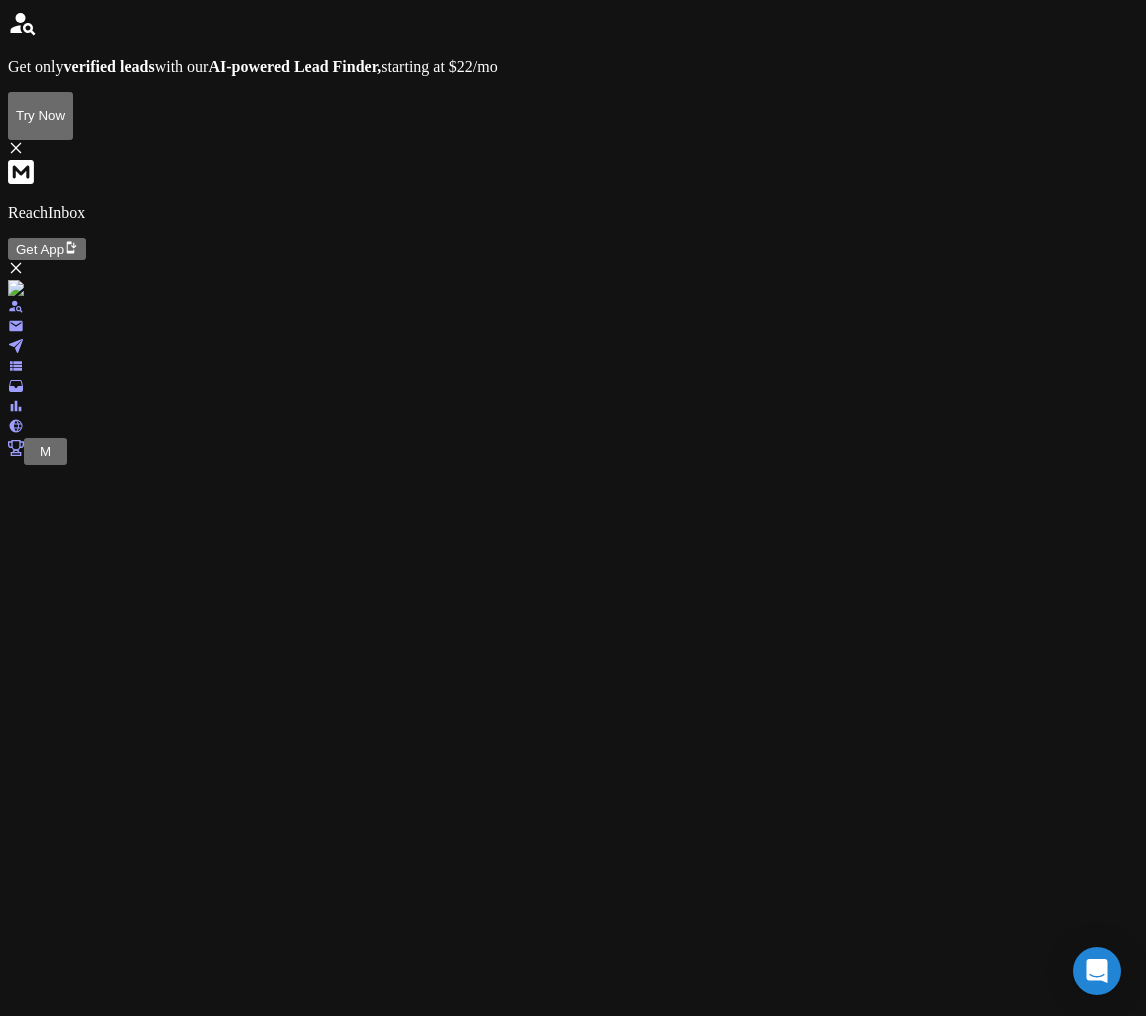click on "3 days ago" at bounding box center [215, 2064] 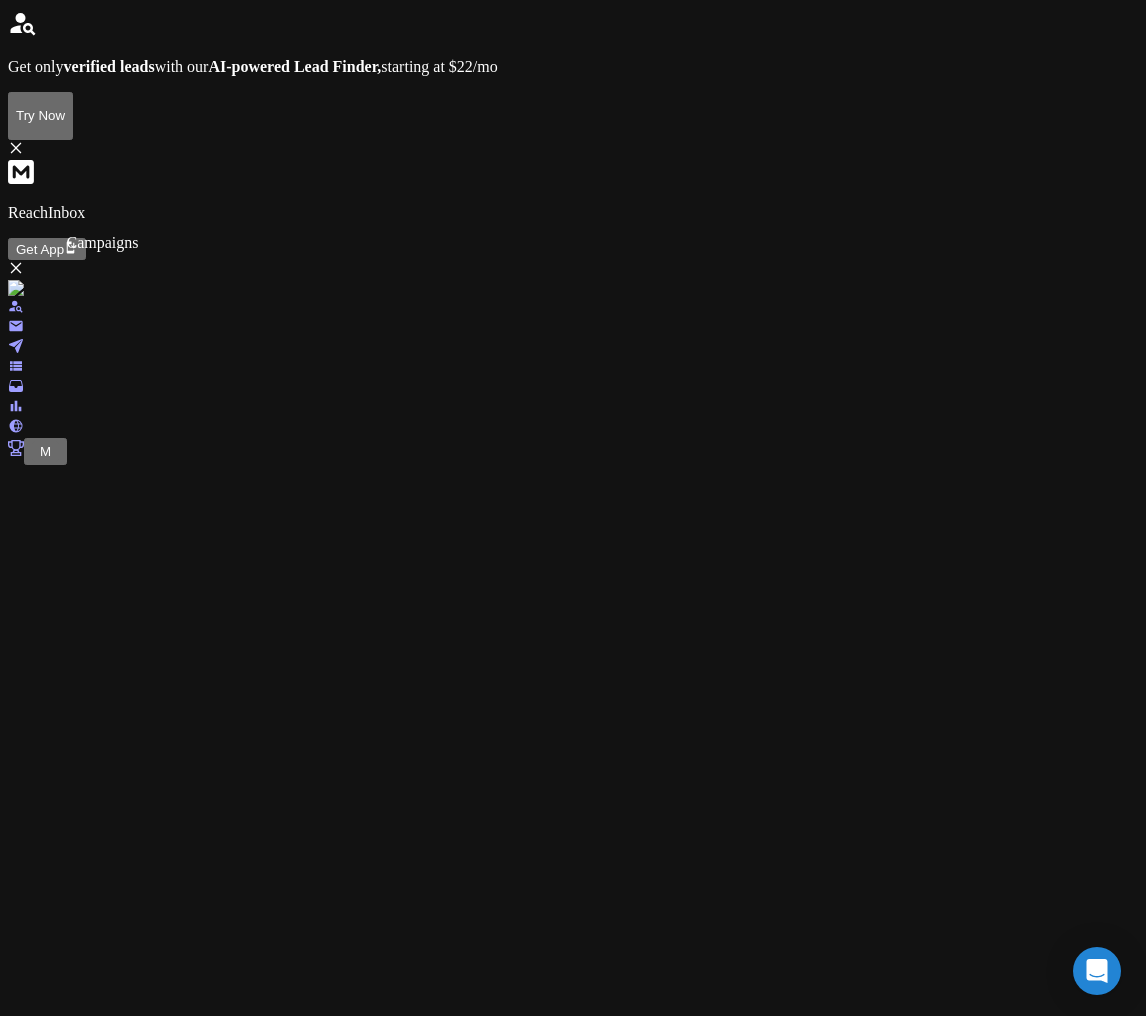 click 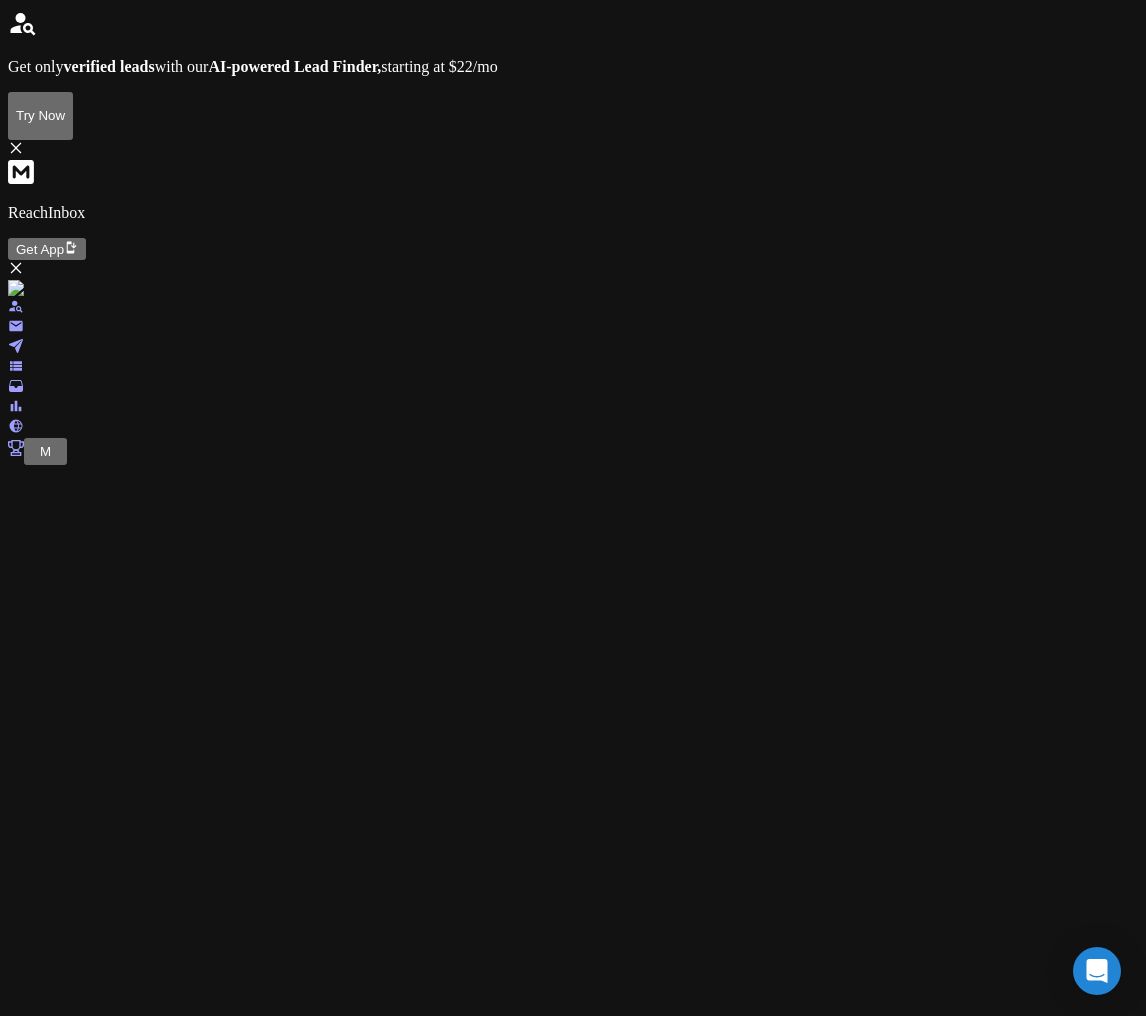 scroll, scrollTop: 56, scrollLeft: 0, axis: vertical 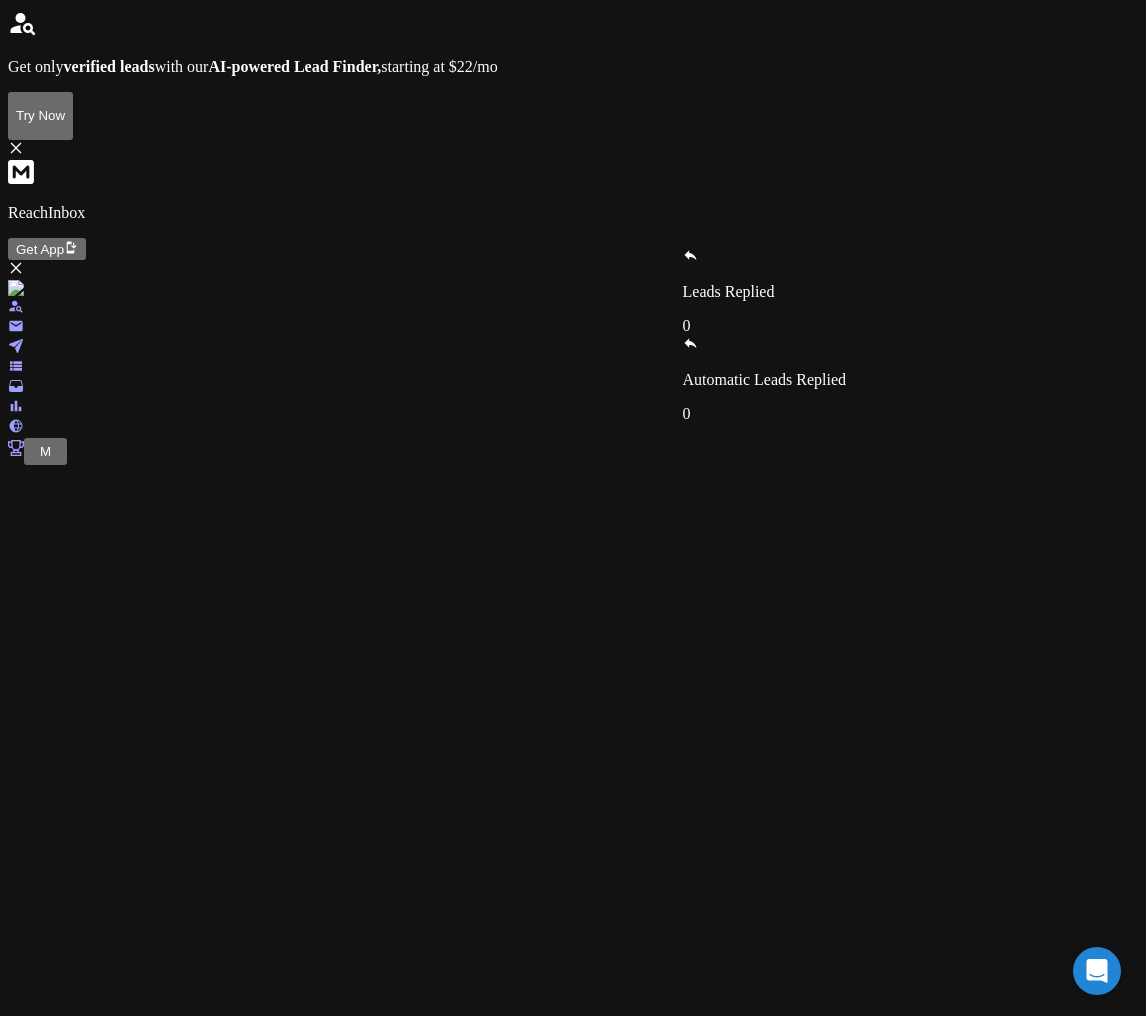 click on "Automatic Leads Replied 0" at bounding box center [765, 379] 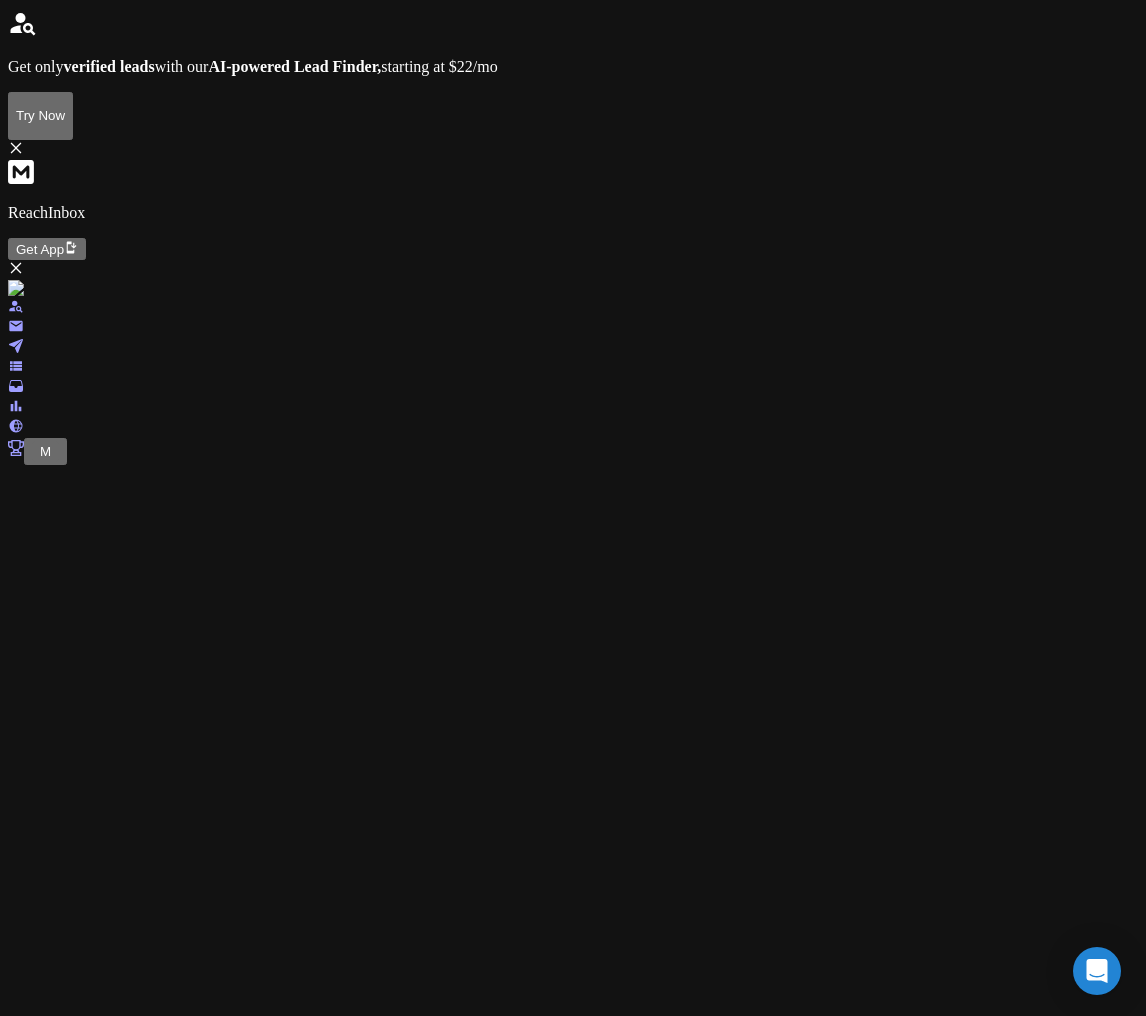 click on "All Statuses" at bounding box center [51, 2239] 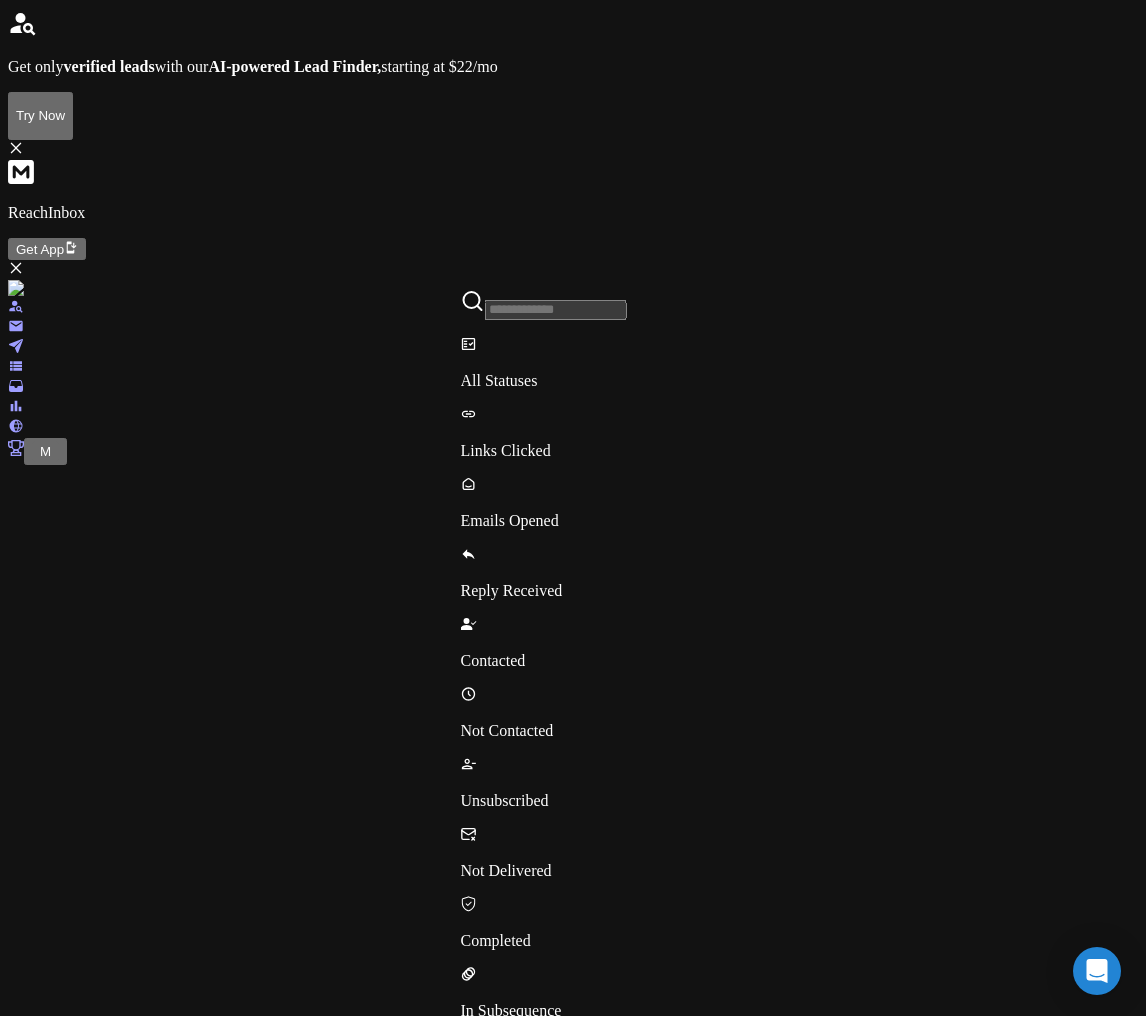 click on "Links Clicked" at bounding box center [544, 451] 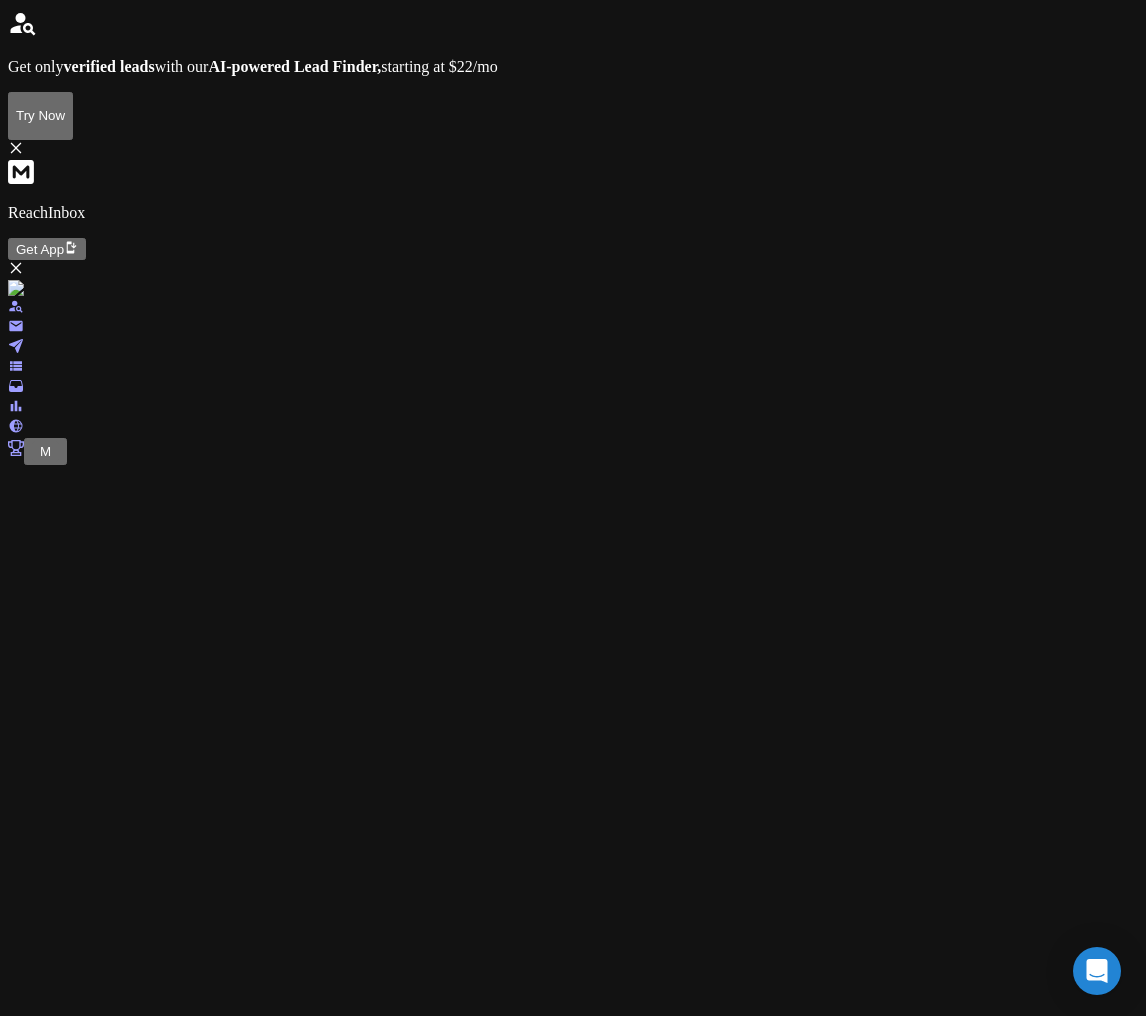 click on "Links Clicked" at bounding box center [55, 2231] 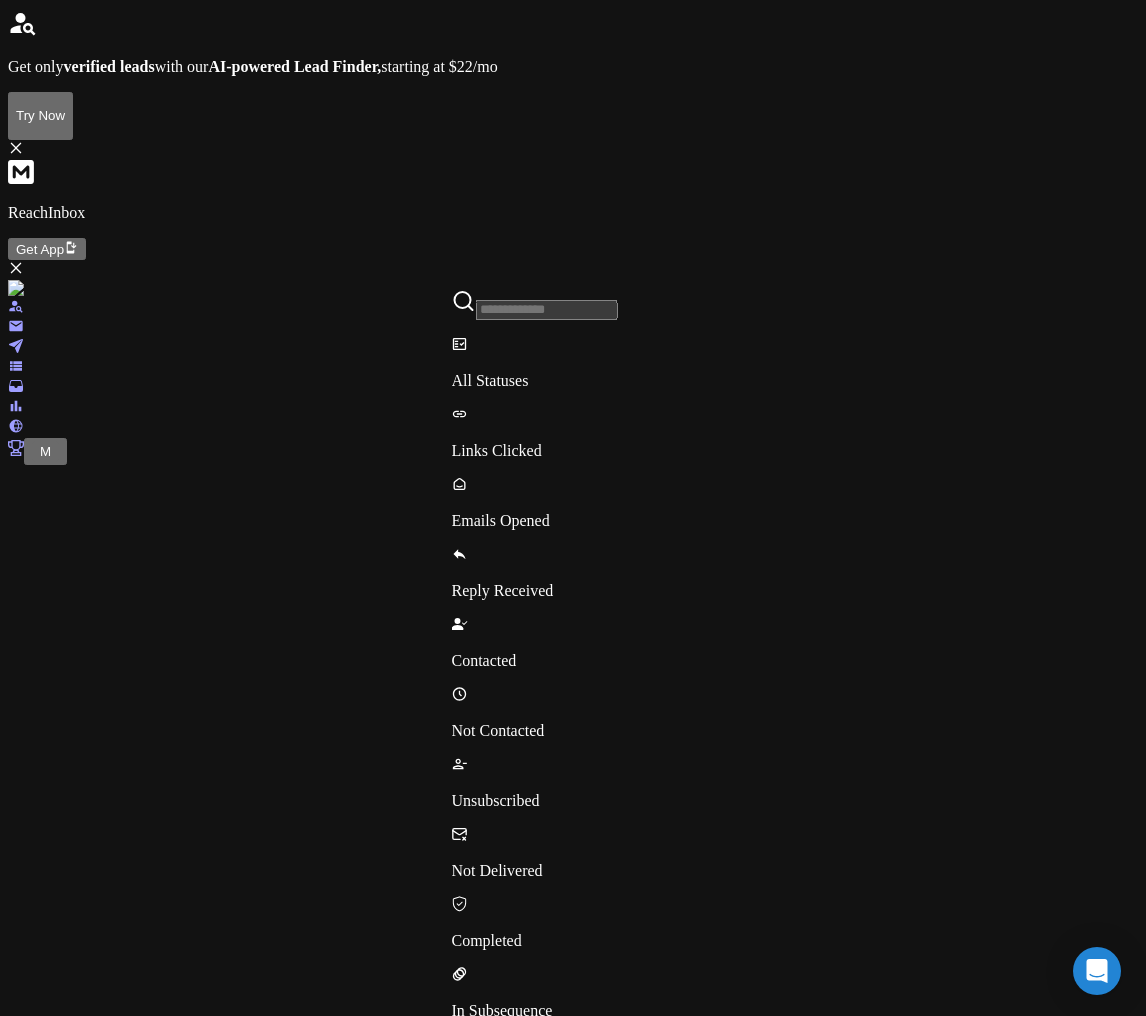 click on "Emails Opened" at bounding box center (535, 521) 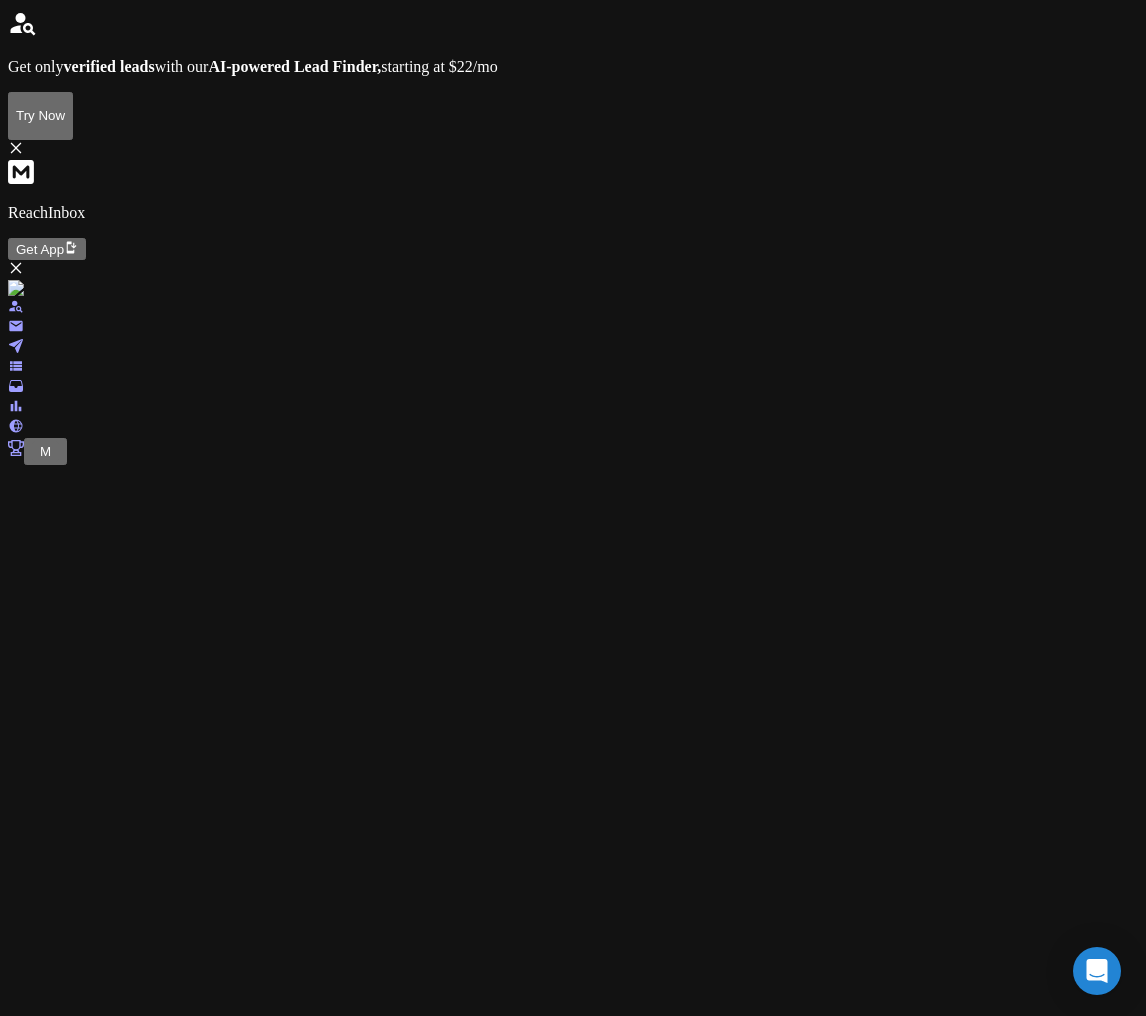 click on "Emails Opened" at bounding box center [61, 2239] 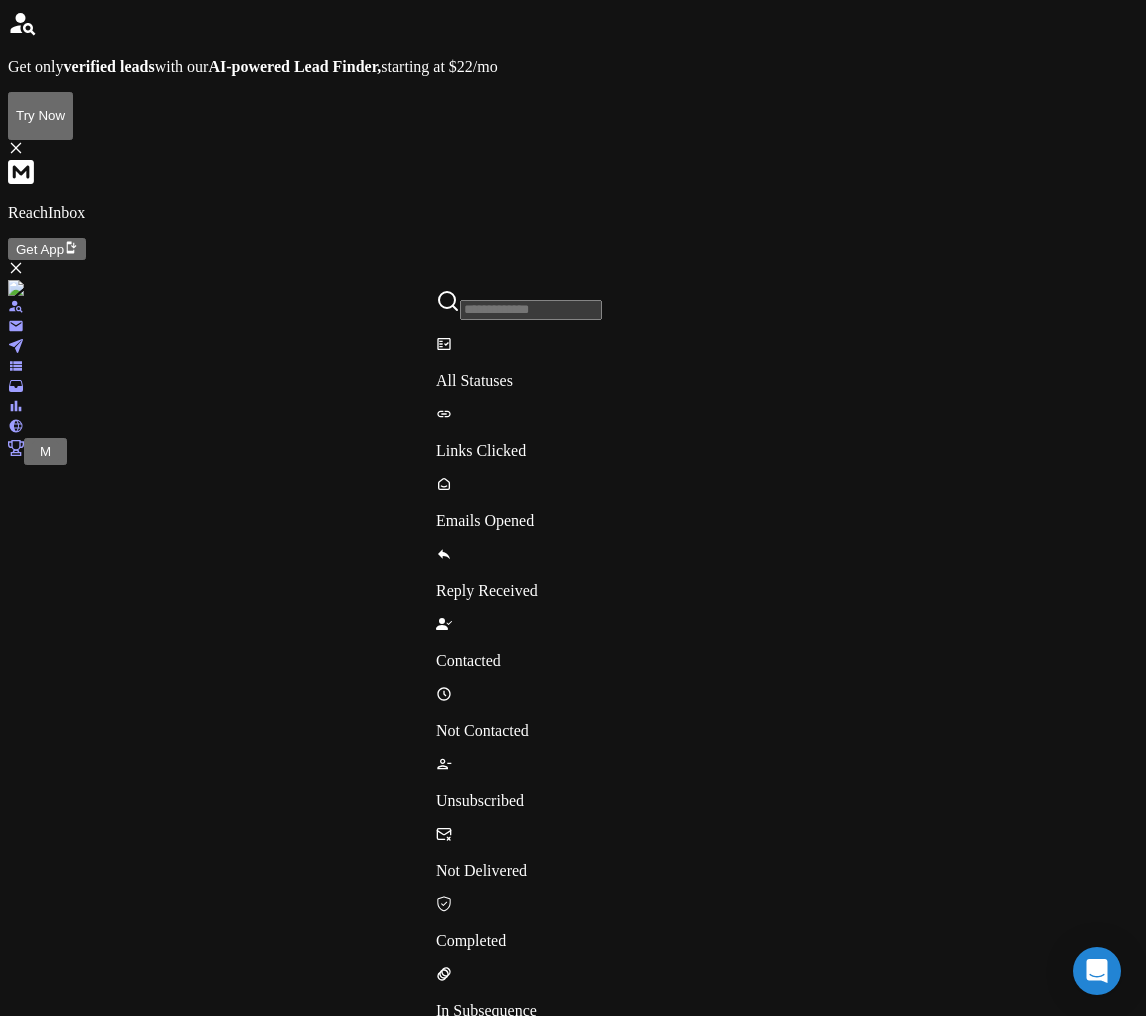 click on "Reply Received" at bounding box center (519, 591) 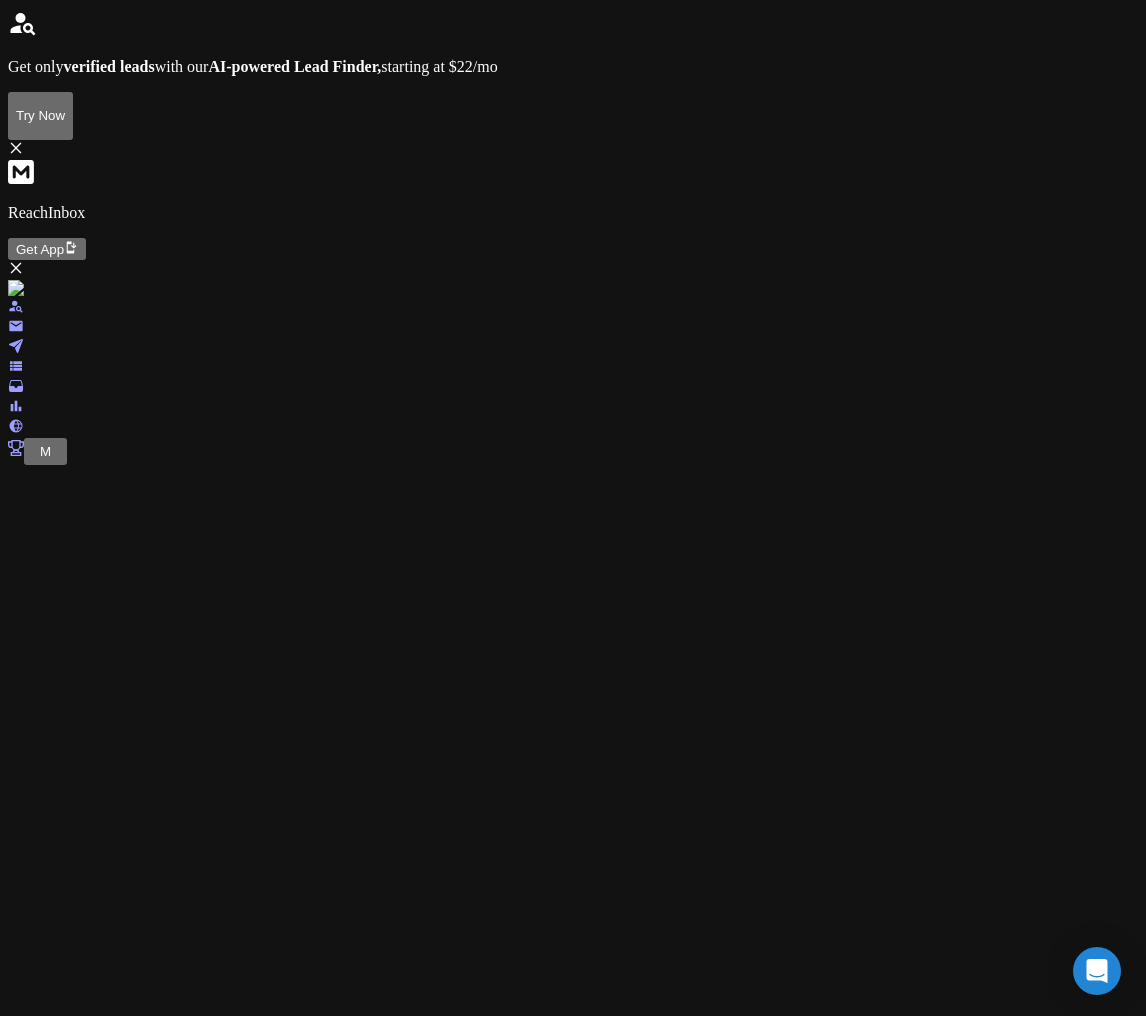 click on "Sequences" at bounding box center [573, 1901] 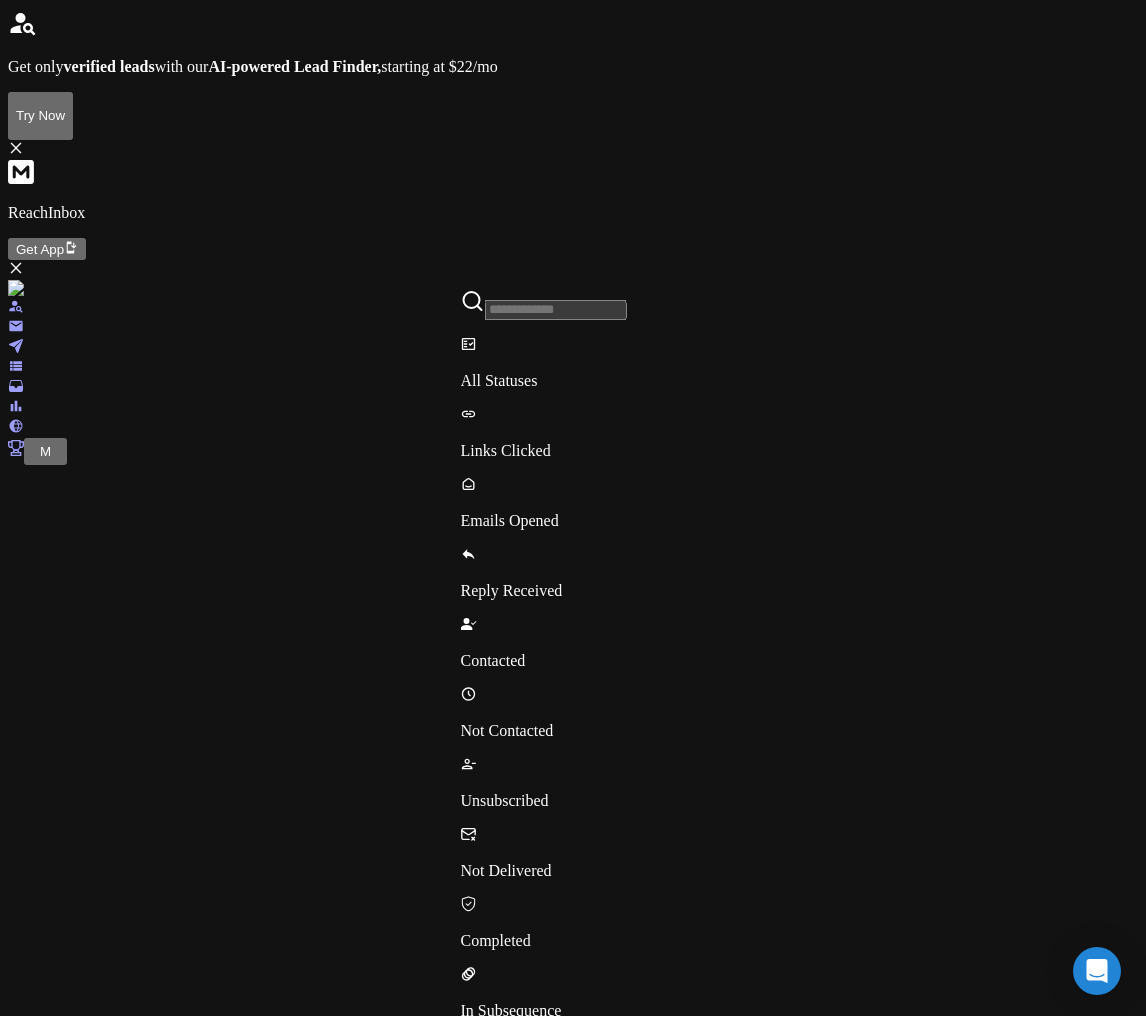 scroll, scrollTop: 51, scrollLeft: 0, axis: vertical 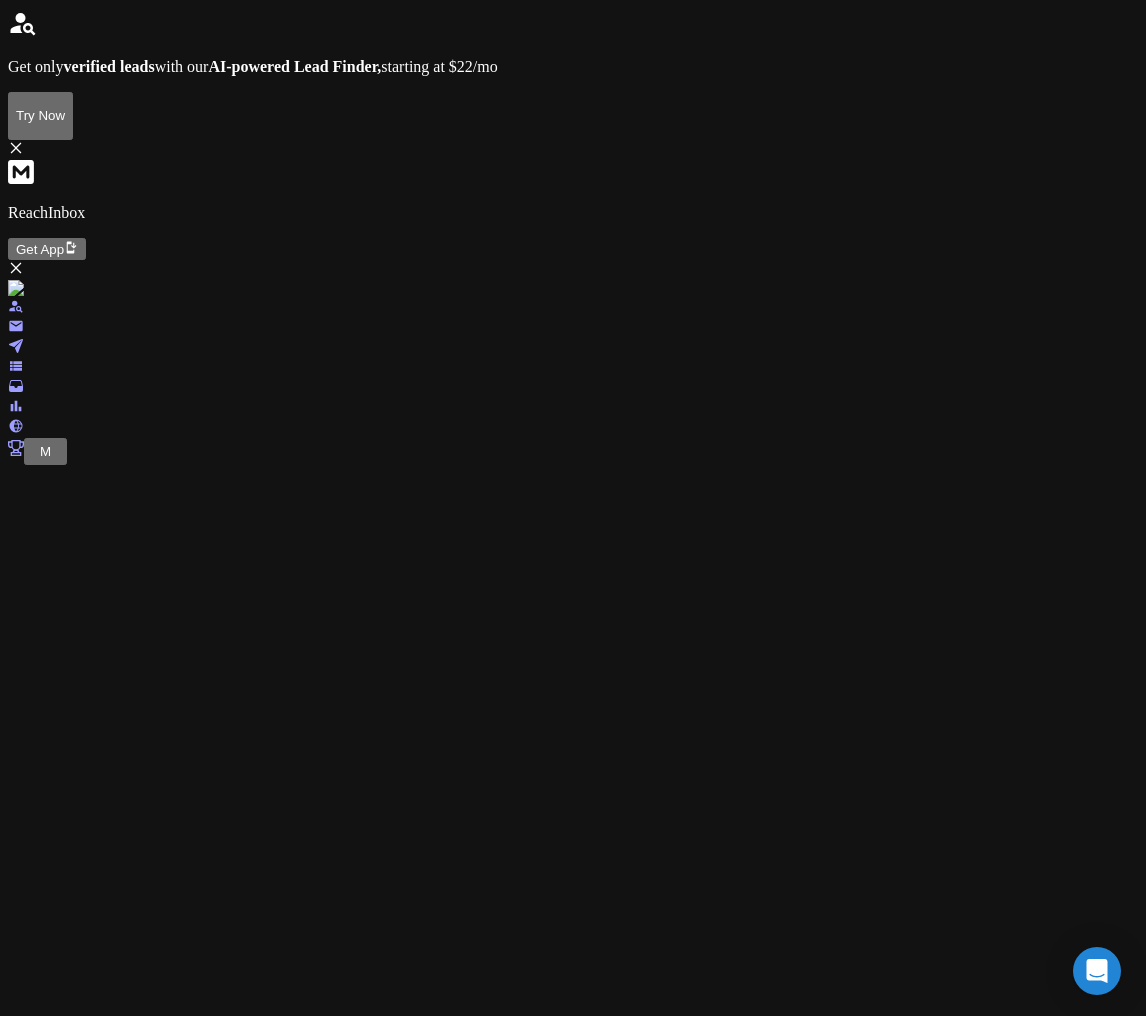 click on "Verification Results Completed Actions AI Prompts Add New Total Leads 11 Leads Contacted 0 Leads Opened 0 Leads Replied 0 Completed Leads 0 EMAIL LEAD STATUS NAME No leads found" at bounding box center [573, 2565] 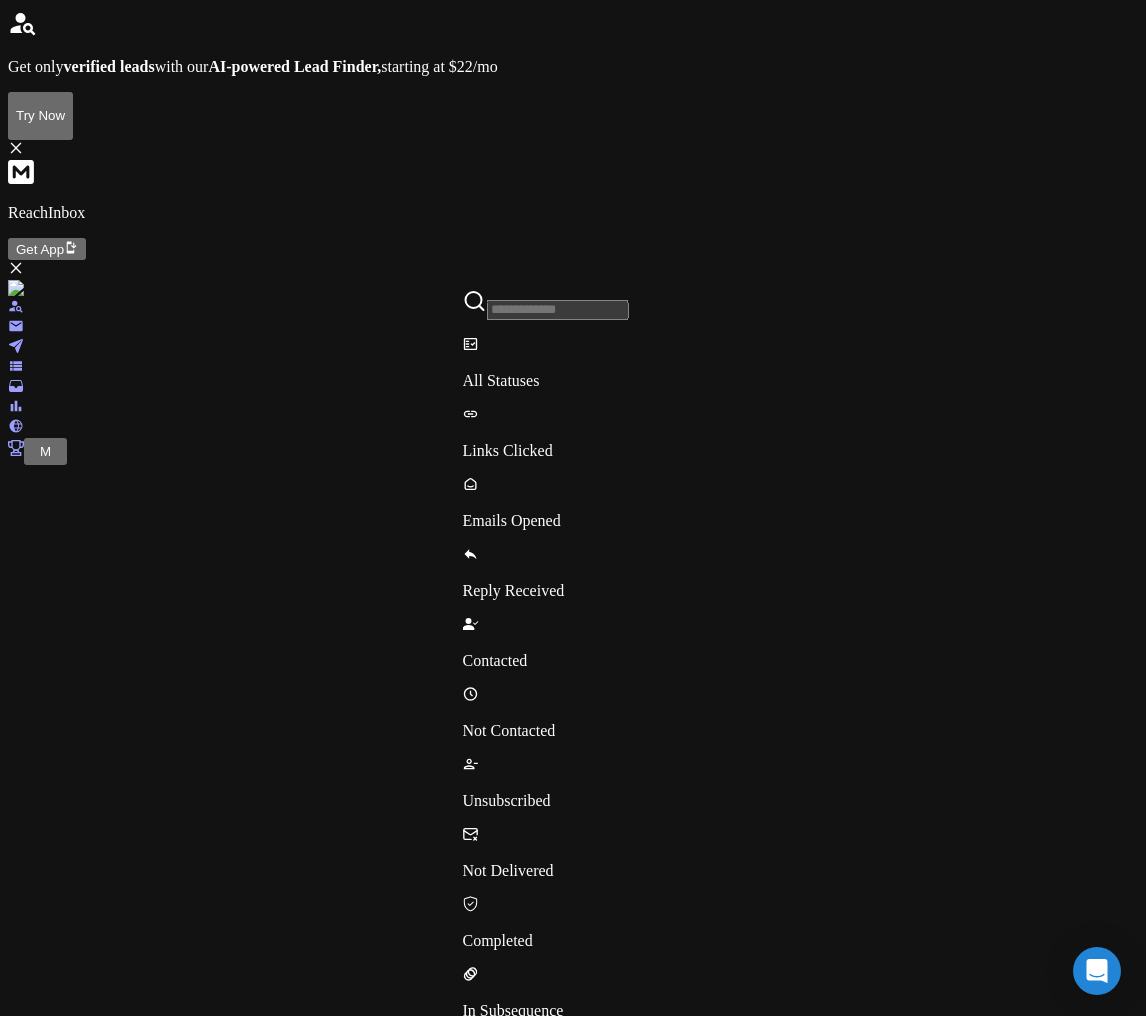 click on "Not Contacted" at bounding box center (546, 731) 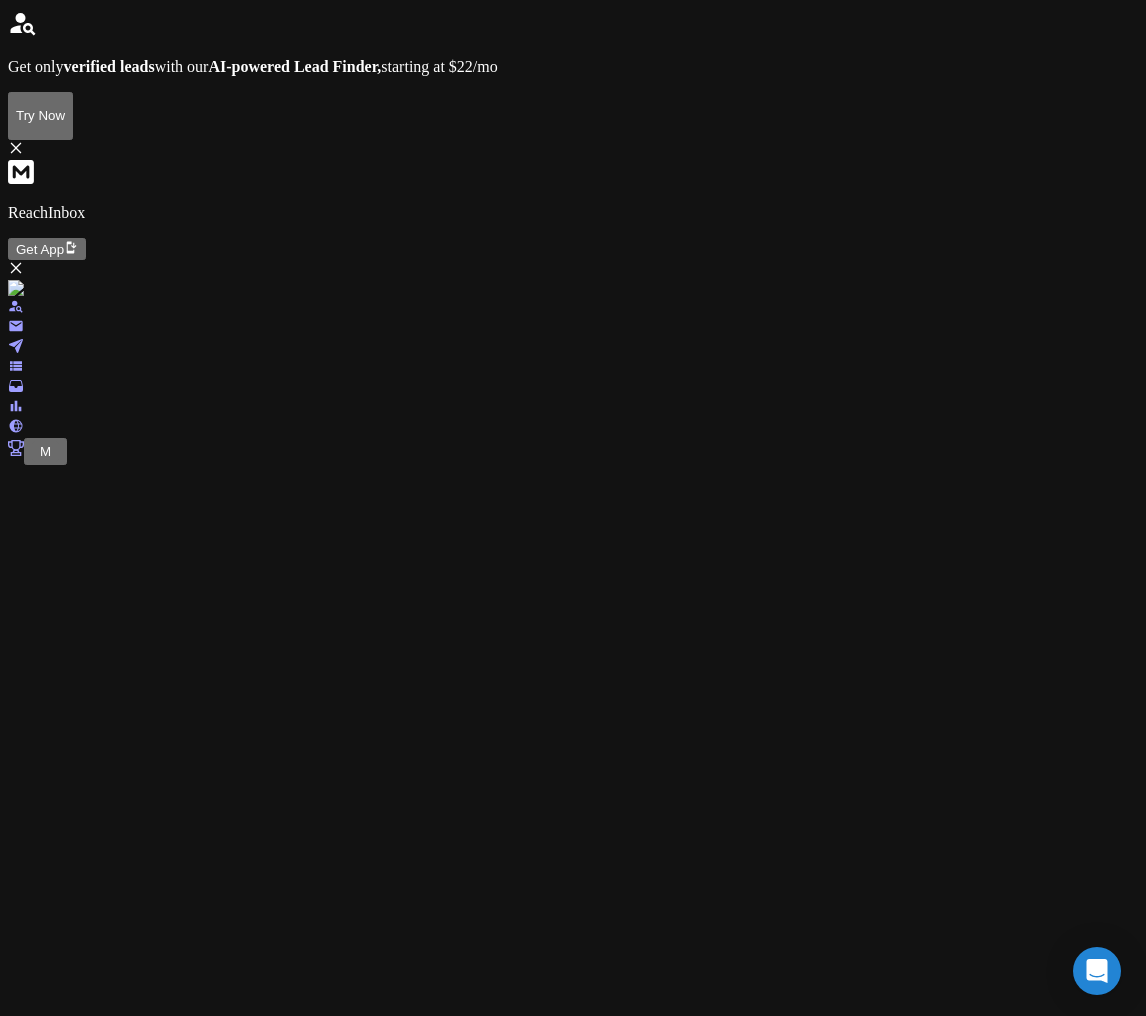 drag, startPoint x: 584, startPoint y: 540, endPoint x: 584, endPoint y: 507, distance: 33 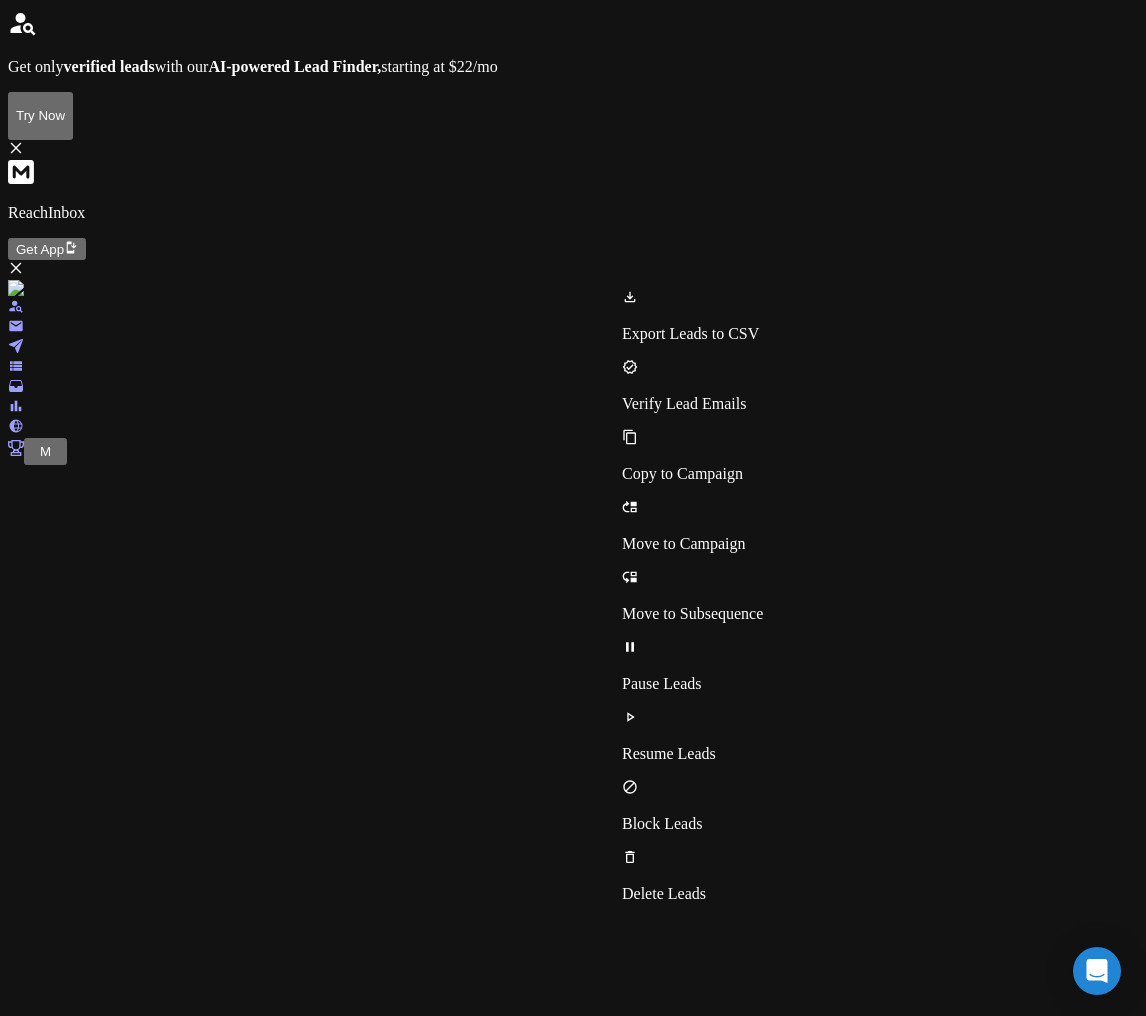 click on "Export Leads to CSV" at bounding box center [692, 334] 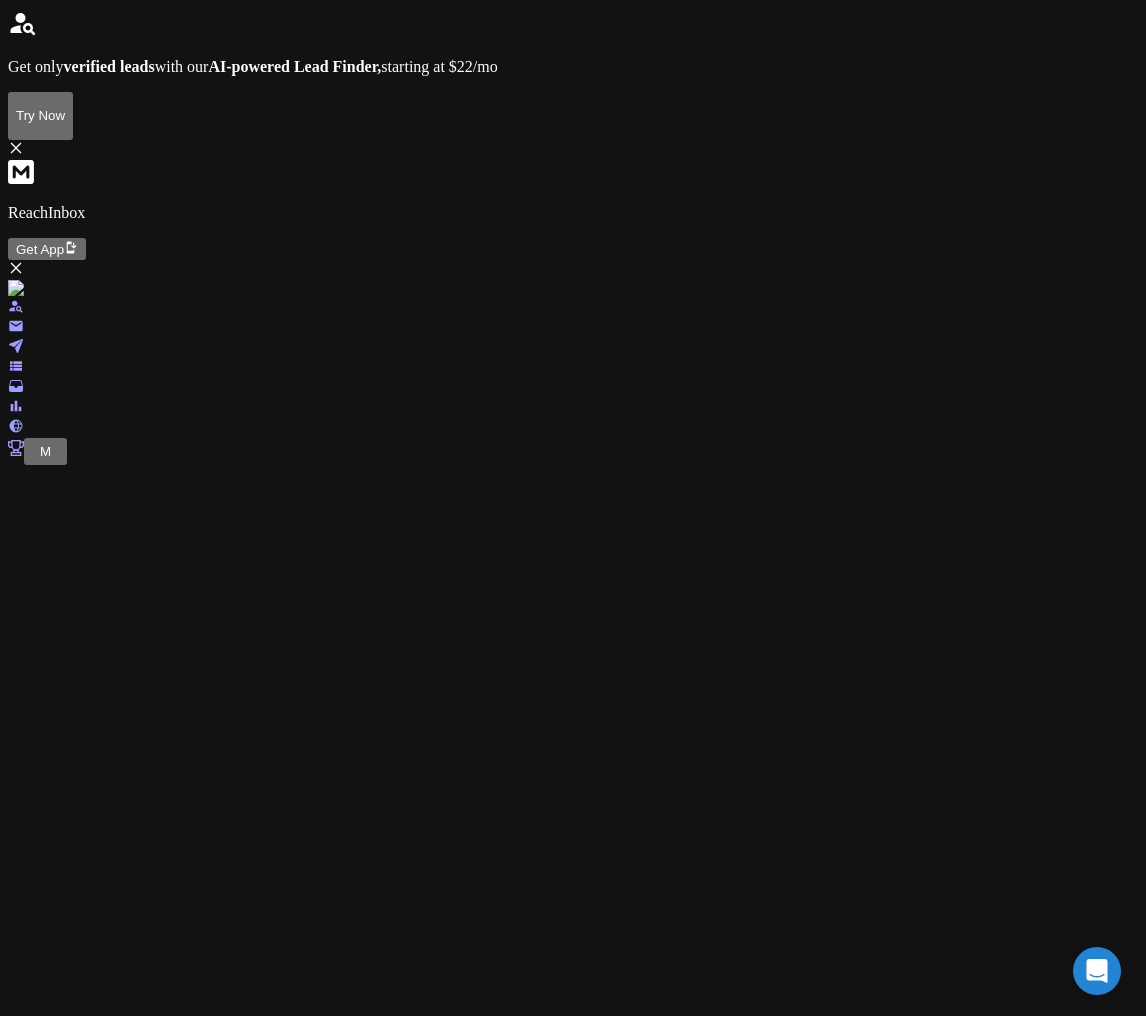 scroll, scrollTop: 565, scrollLeft: 0, axis: vertical 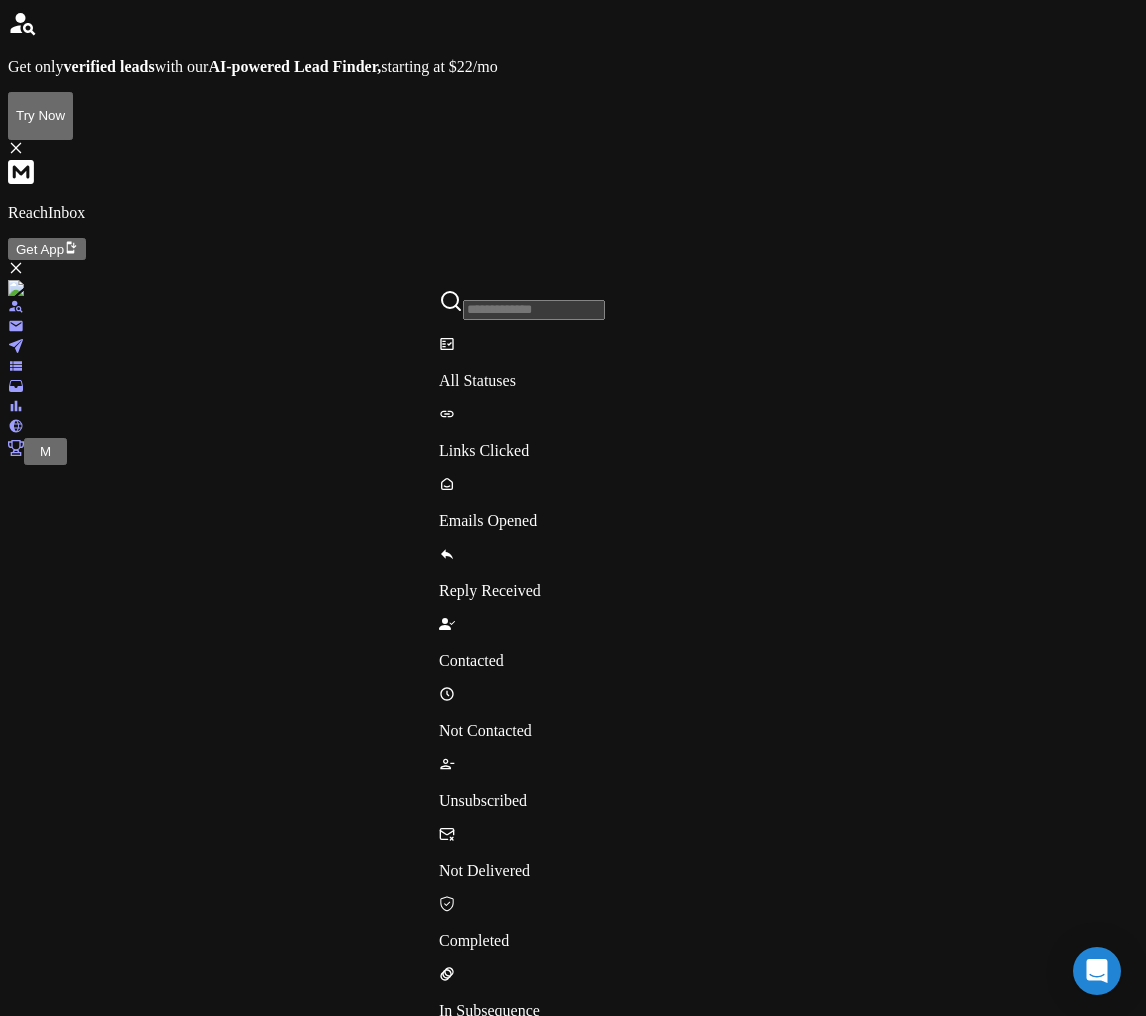 click on "Invalid" at bounding box center (522, 1273) 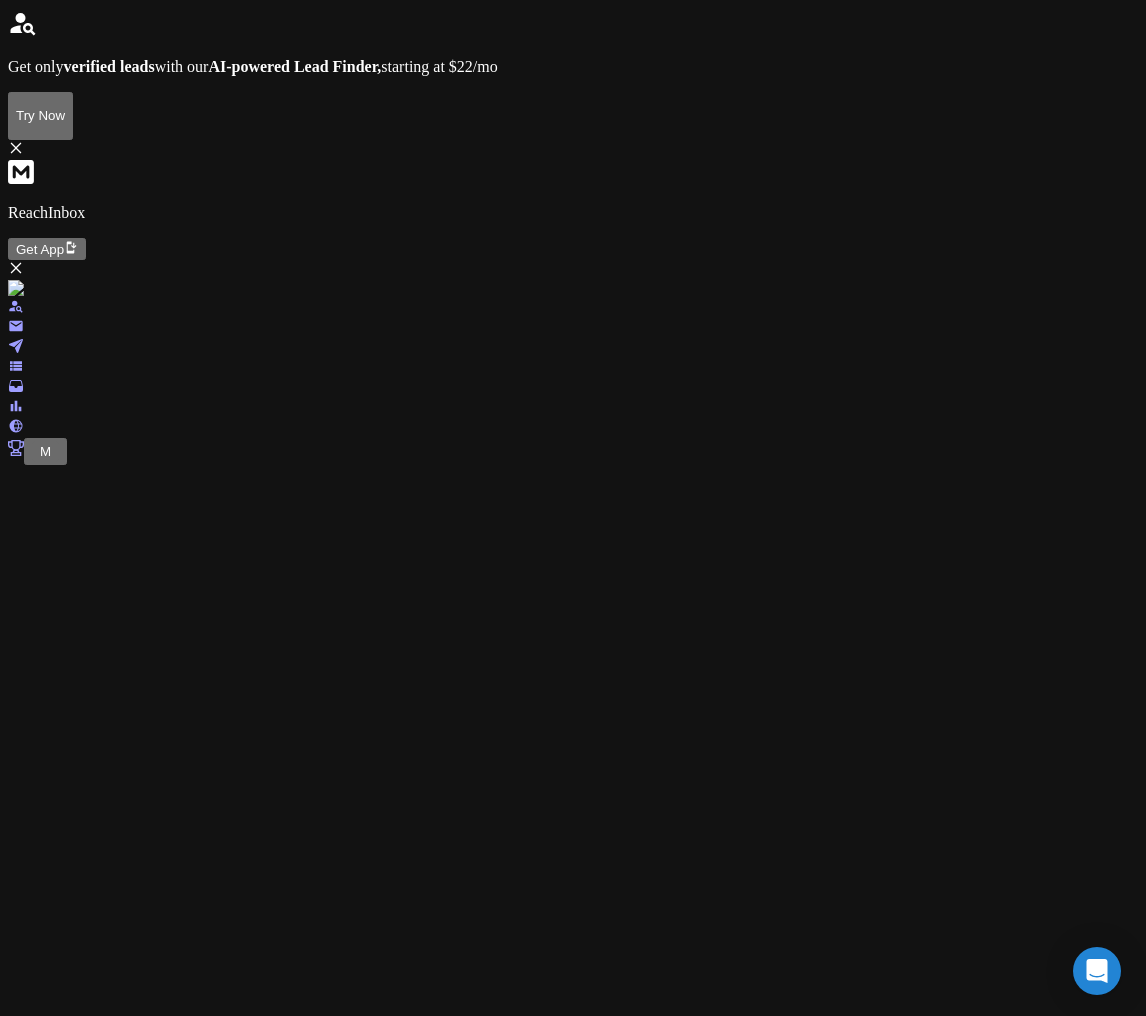click 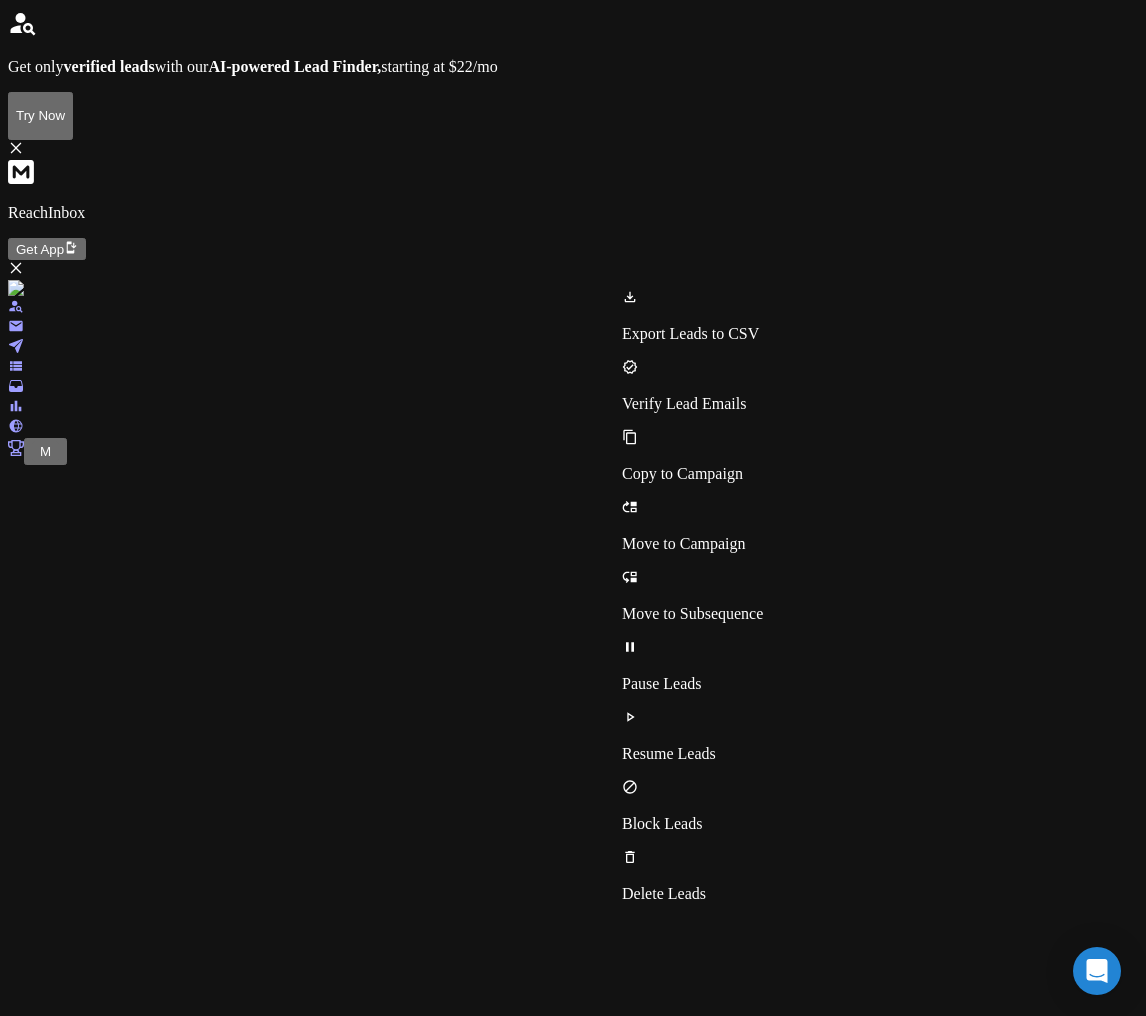 click on "Export Leads to CSV" at bounding box center (692, 334) 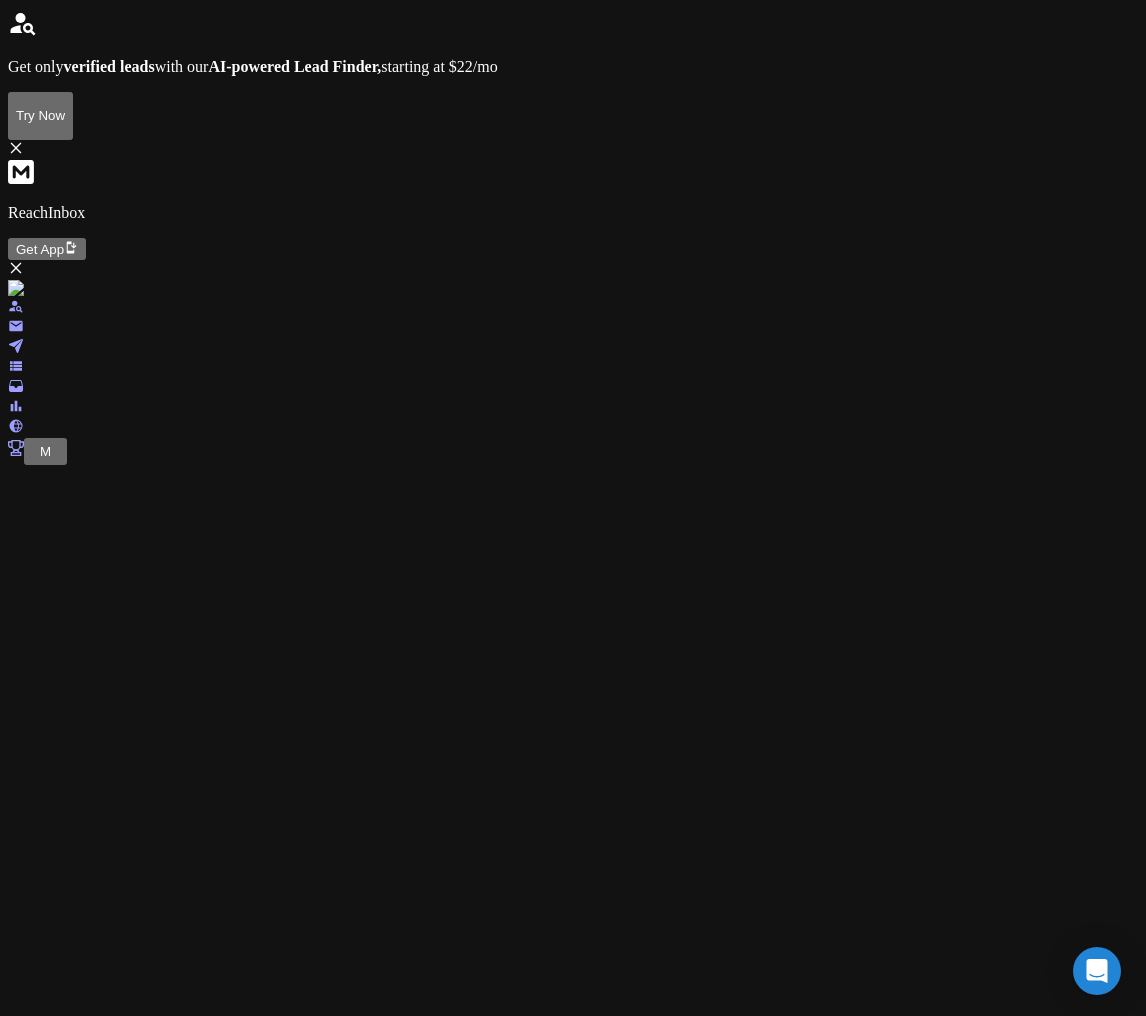 type 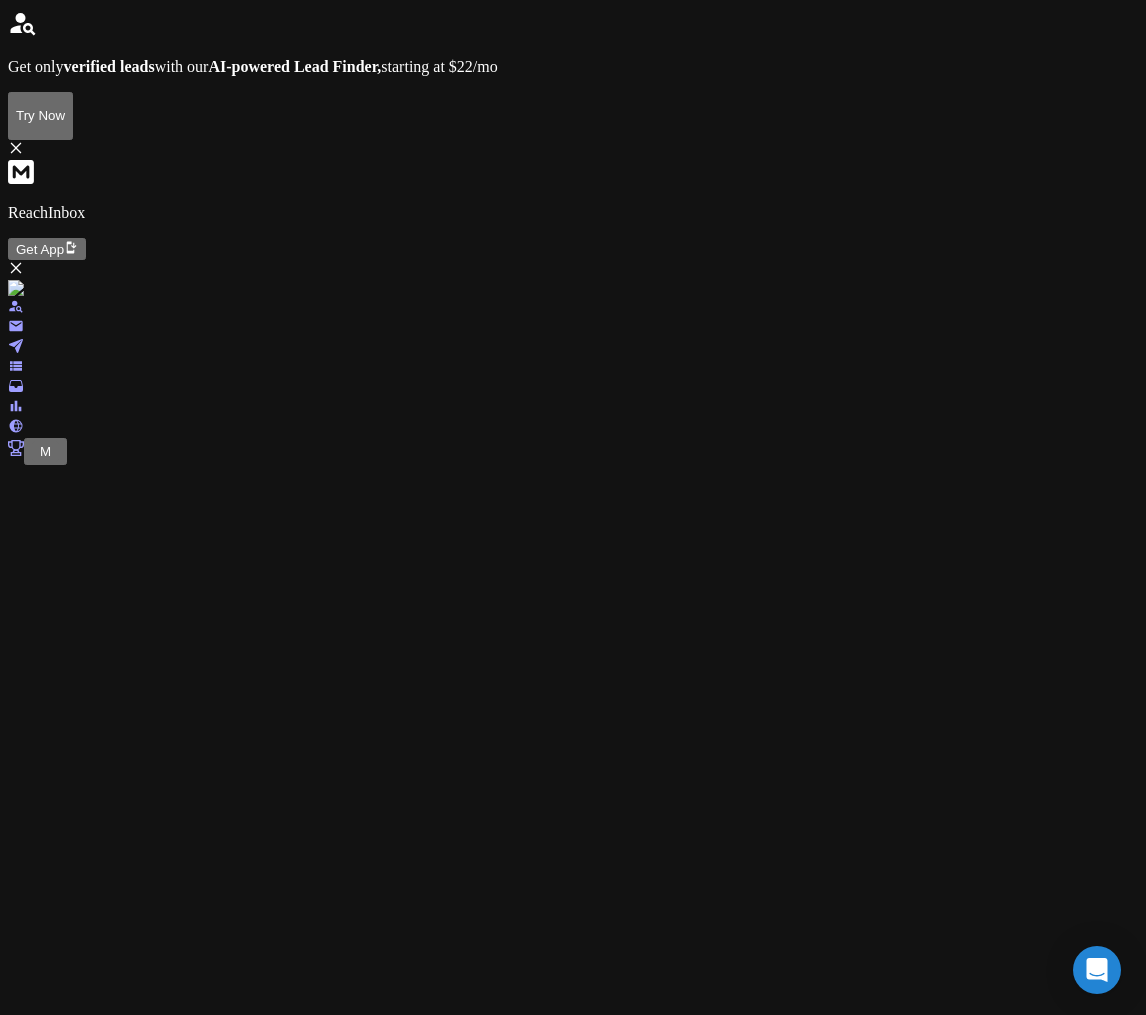 click on "Get only  verified leads  with our AI-powered Lead Finder,  starting at $[PRICE]/mo Try Now ReachInbox Get App M [PERCENT] Campaigns Draft Created At: [MONTH], [DAY], [YEAR], [TIME]   [NUMBER] My Workspace Get Free Credits Campaign [TEST] [NUMBER] Leads Contacted [NUMBER] Leads Opened [NUMBER] Leads Replied [NUMBER] Completed Leads [NUMBER] EMAIL LEAD STATUS NAME [EMAIL] Step  [NUMBER] Invalid Lead Skipped - [EMAIL] Step  [NUMBER] Invalid Lead Skipped -" at bounding box center [573, 1557] 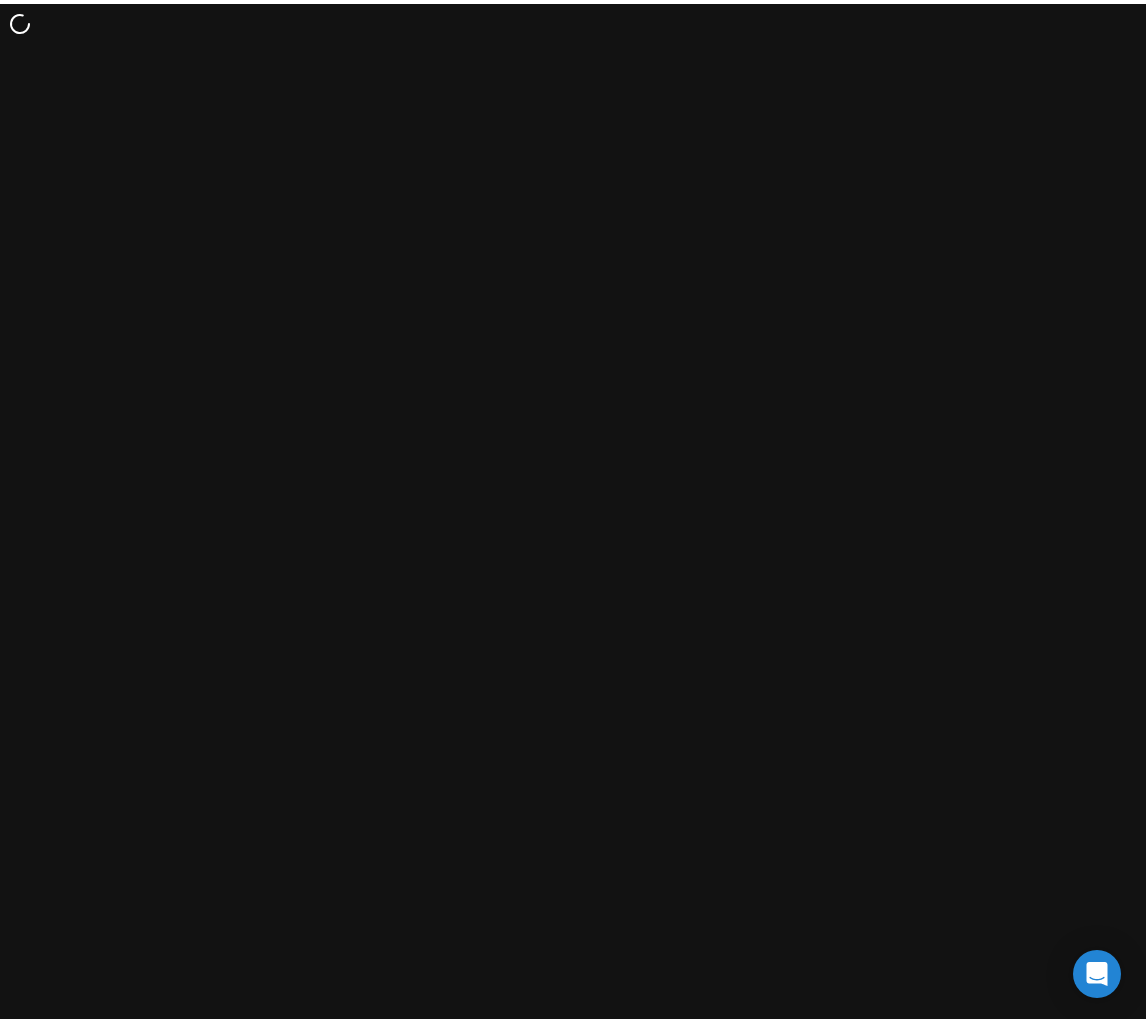 scroll, scrollTop: 0, scrollLeft: 0, axis: both 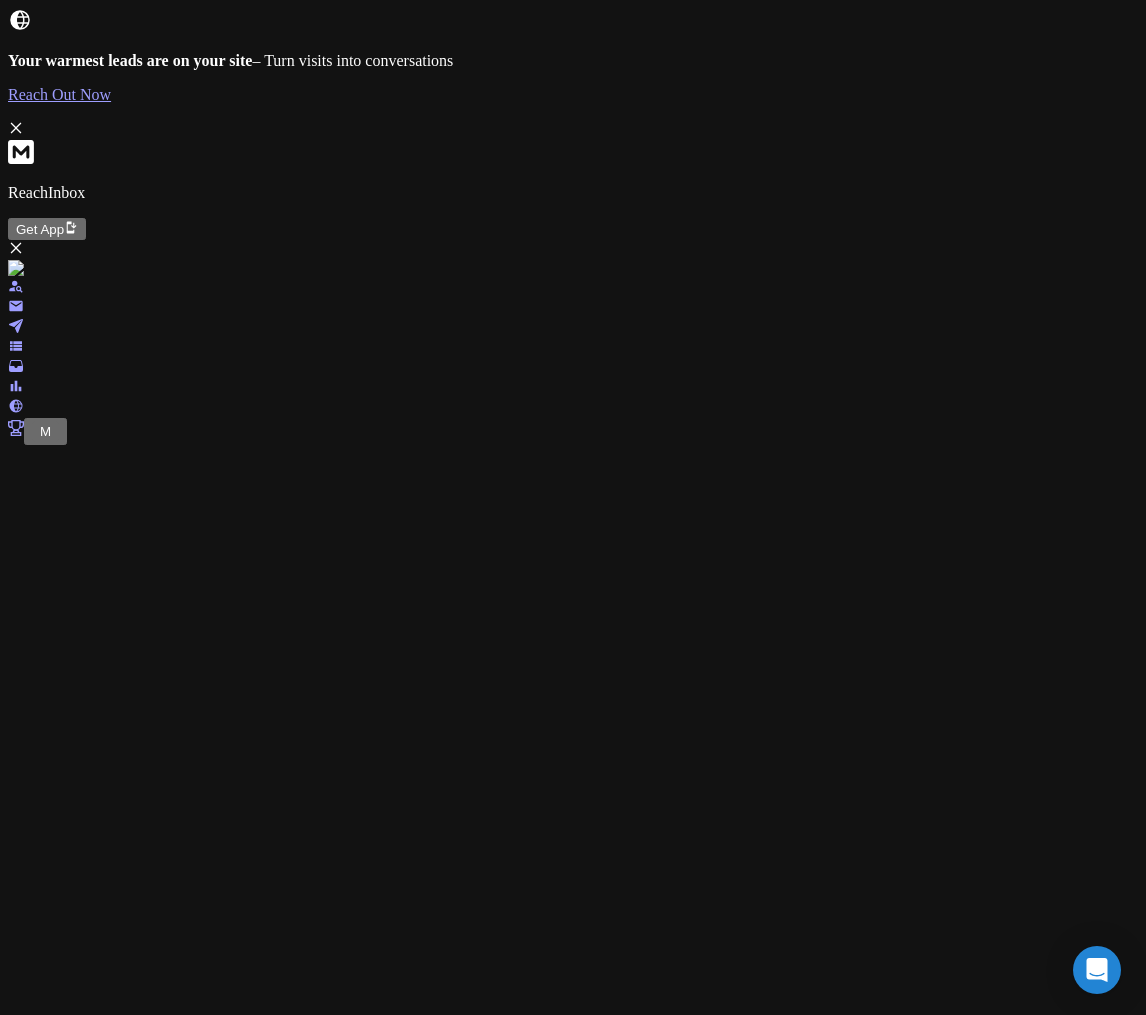 click on "Campaign Test 1" at bounding box center (573, 1687) 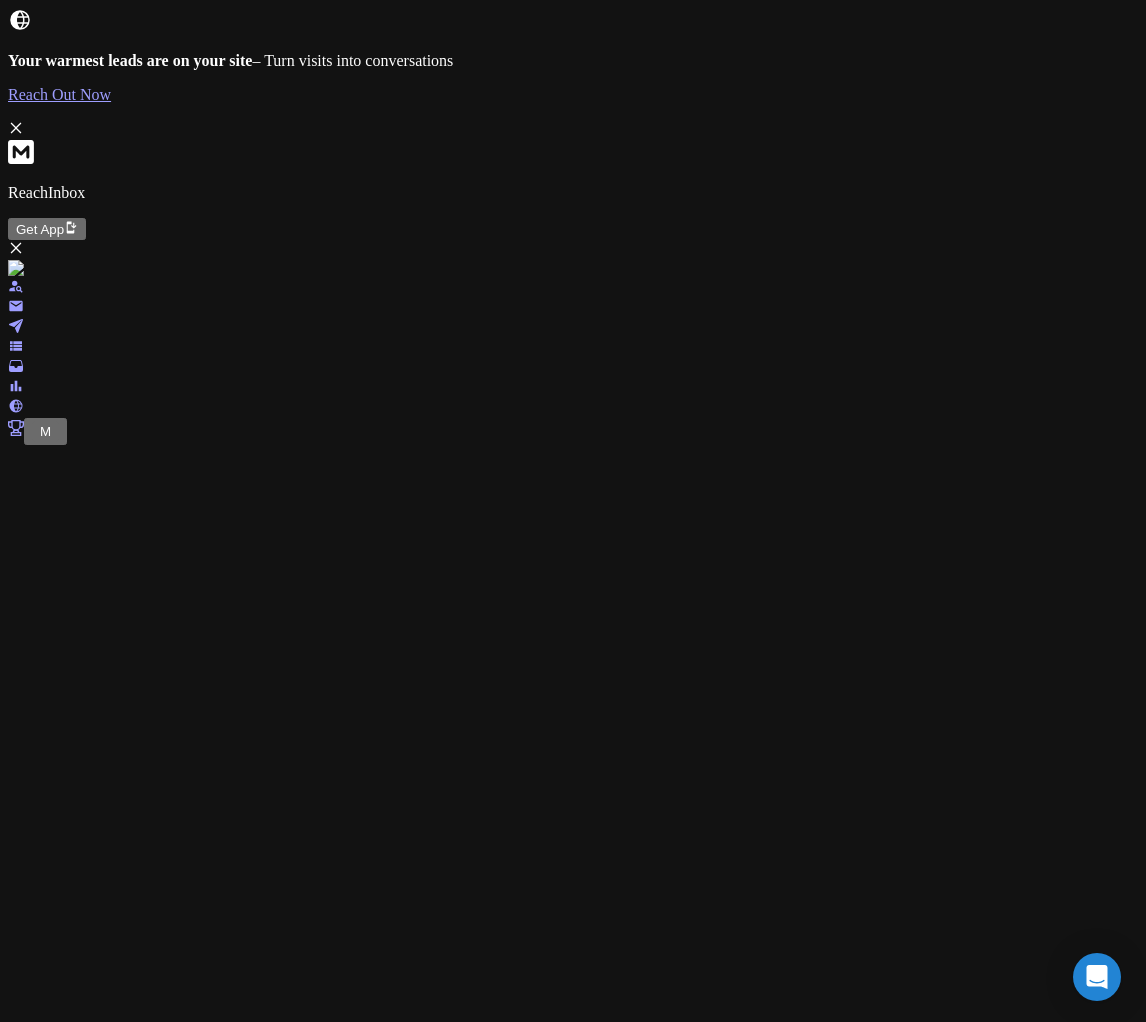 click on "All Statuses" at bounding box center [51, 2225] 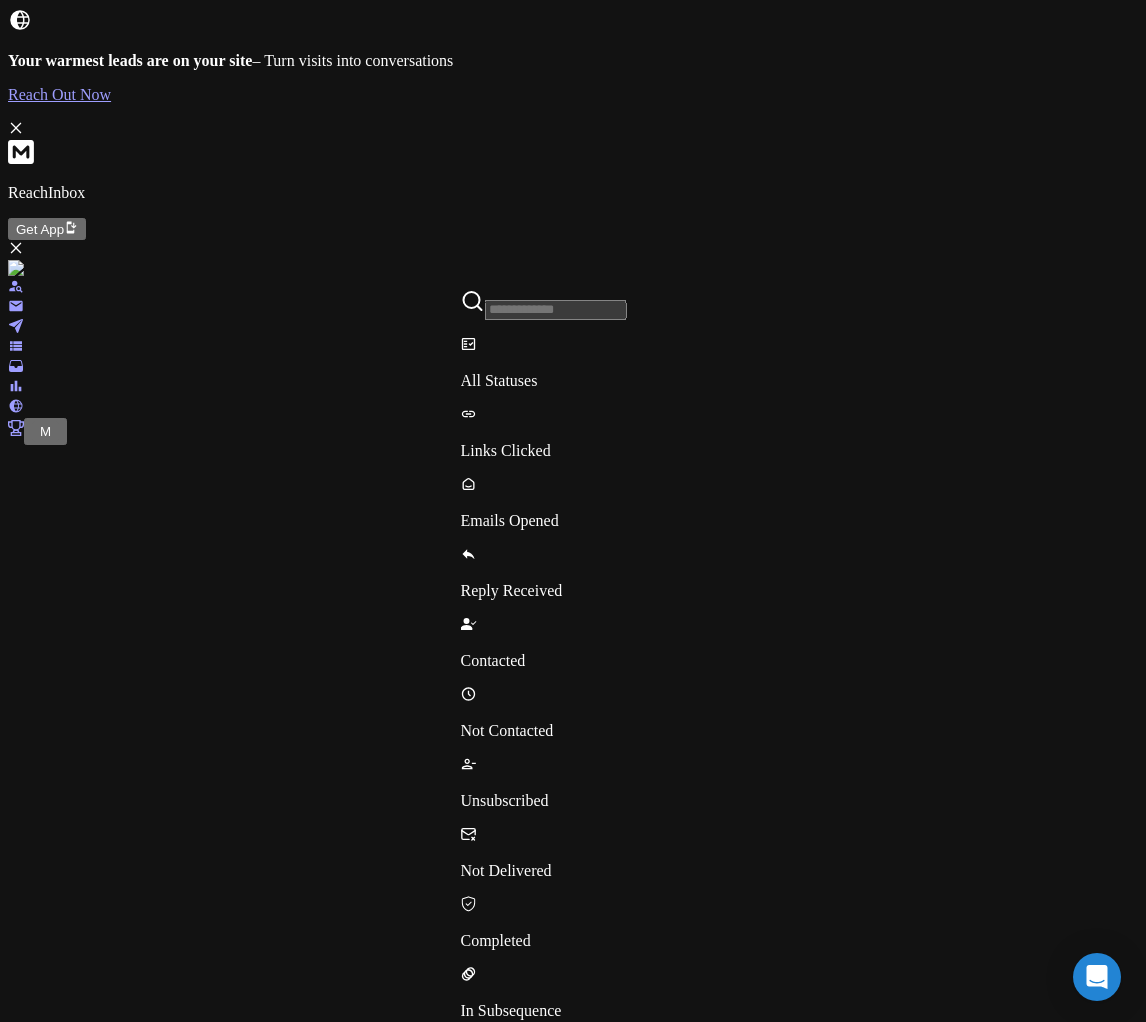 scroll, scrollTop: 272, scrollLeft: 0, axis: vertical 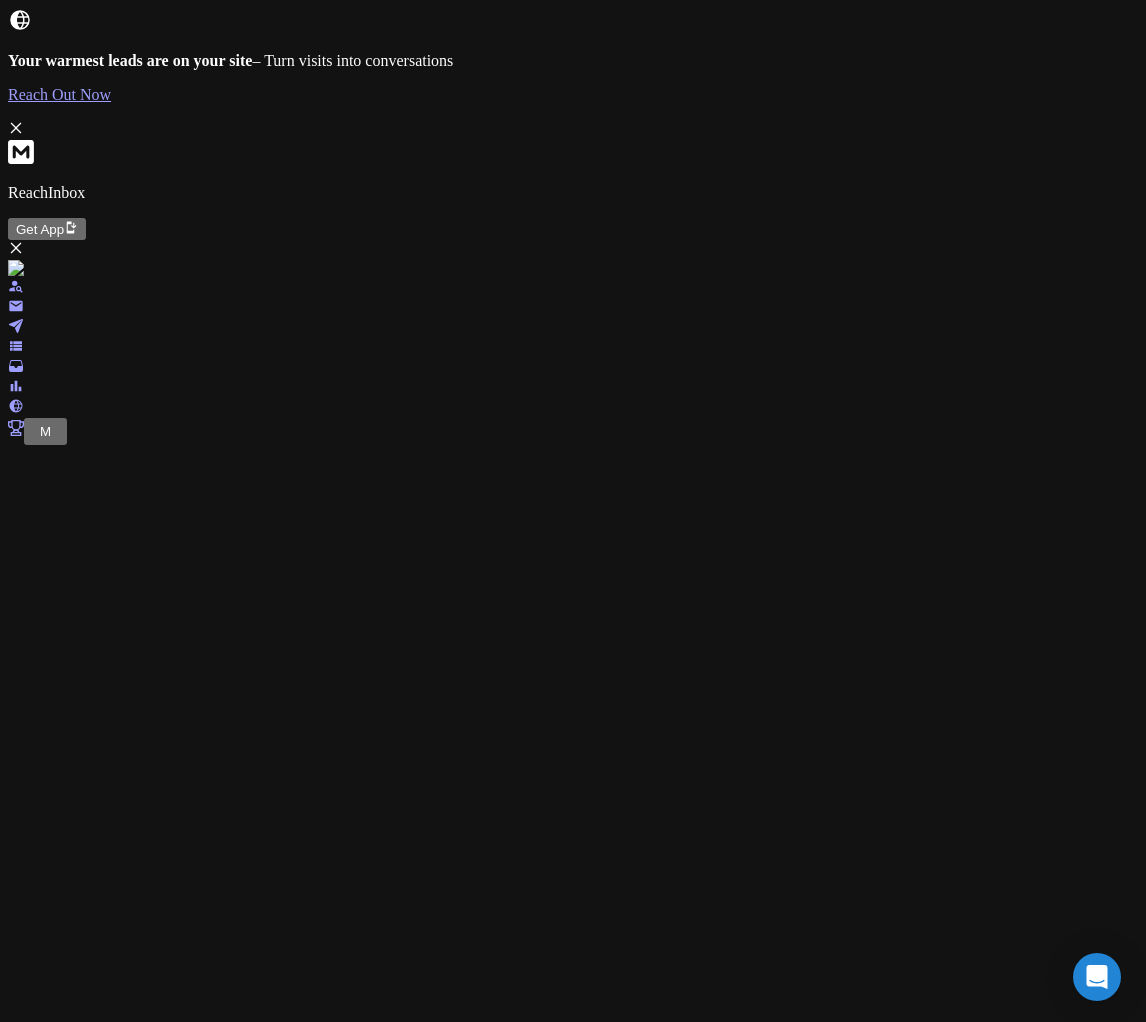 click on "Actions" at bounding box center [38, 2292] 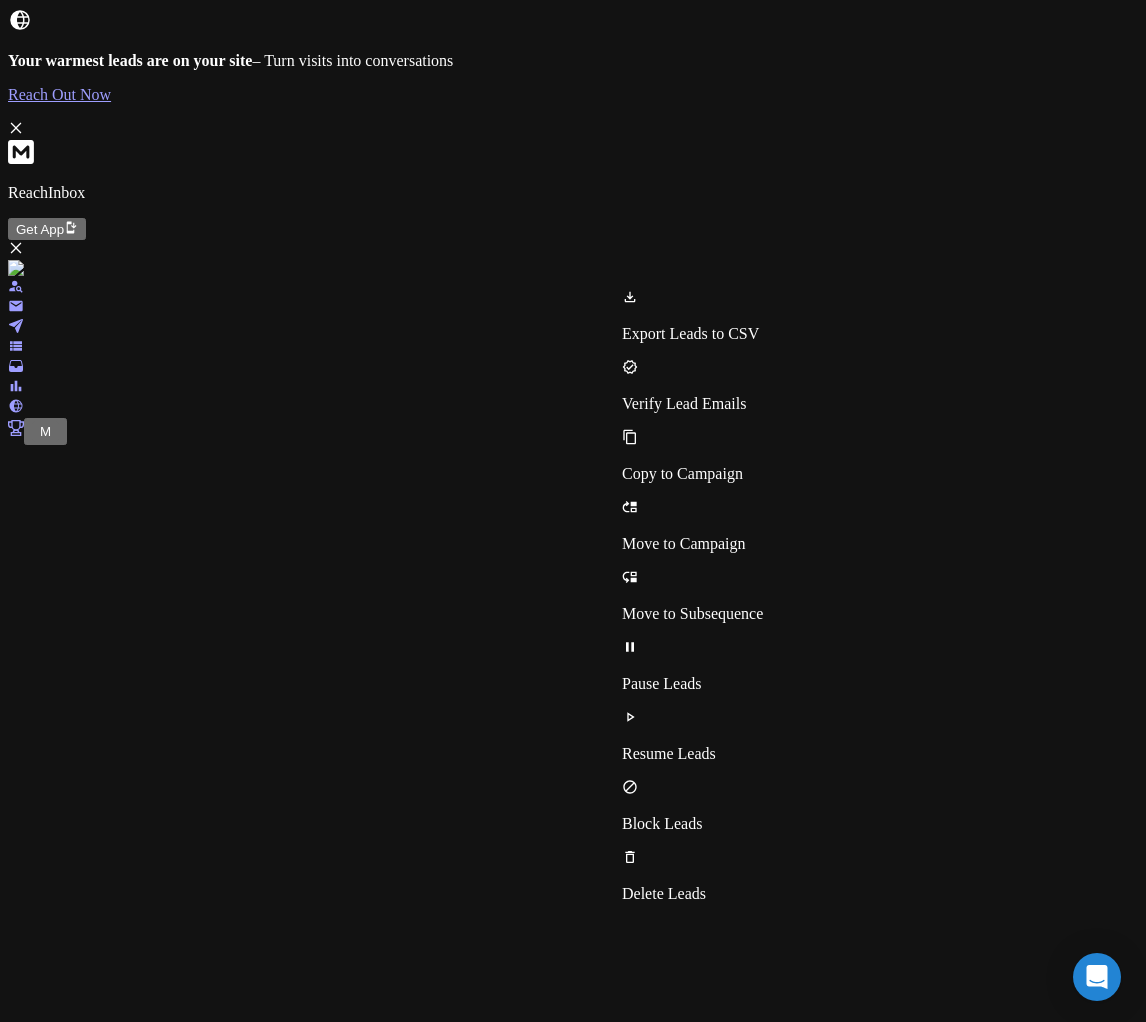 click on "Export Leads to CSV" at bounding box center (692, 334) 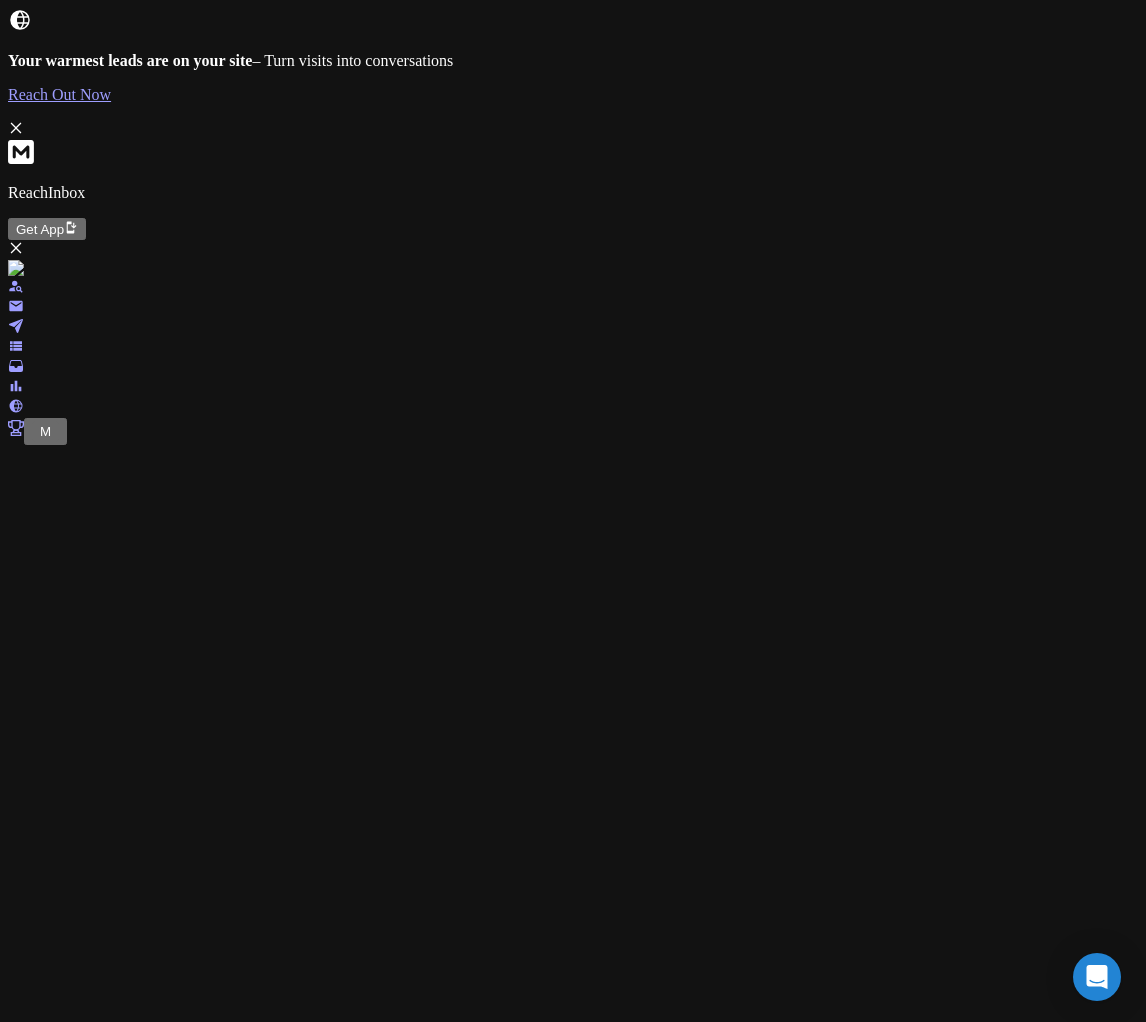 click on "Your warmest leads are on your site   – Turn visits into conversations Reach Out Now ReachInbox Get App M 0 % Campaigns Draft Created At: [MONTH] [DAY], [YEAR], [HOUR]:[MINUTE] [AMPM]   12 My Workspace Get Free Credits Campaign Test 1 Analytics Leads Sequences Schedule Options Subsequences Verification Results Valid (Catch-all) Actions AI Prompts Add New Total Leads 11 Leads Contacted 0 Leads Opened 0 Leads Replied 0 Completed Leads 0 EMAIL LEAD STATUS NAME [EMAIL] Step  1 Valid Catch-all Lead Not yet contacted -" at bounding box center [573, 1484] 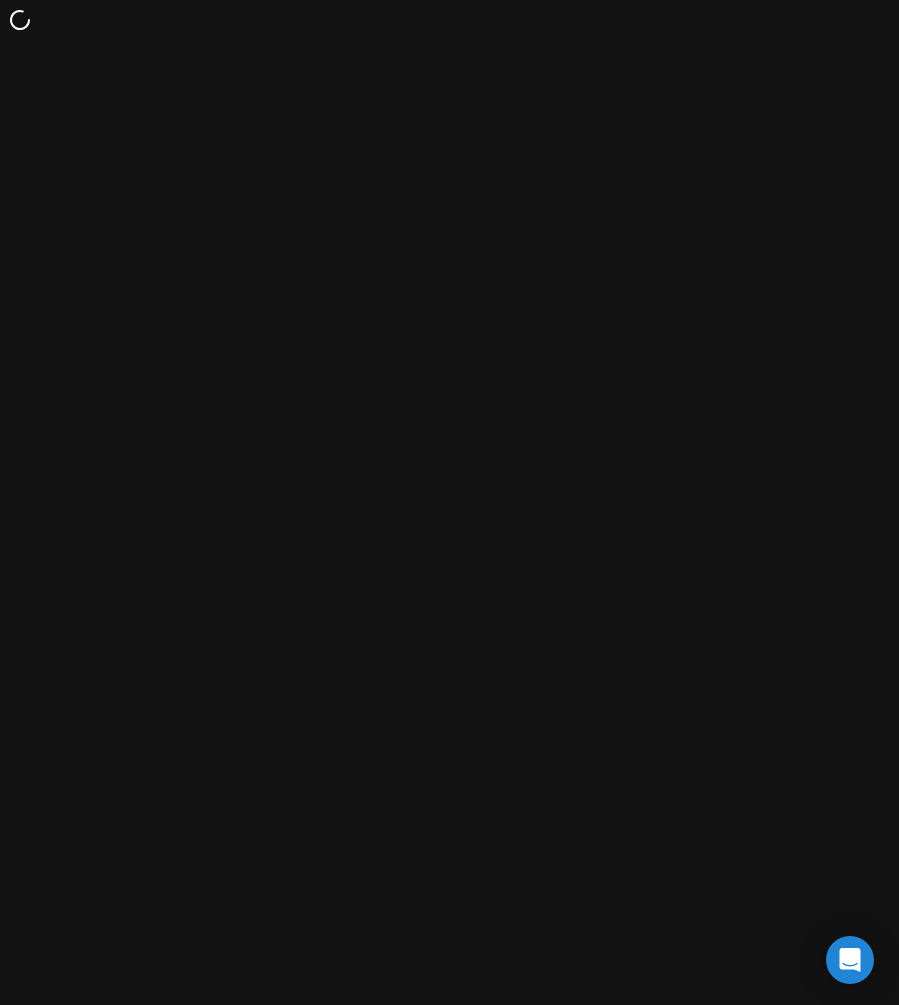 scroll, scrollTop: 0, scrollLeft: 0, axis: both 